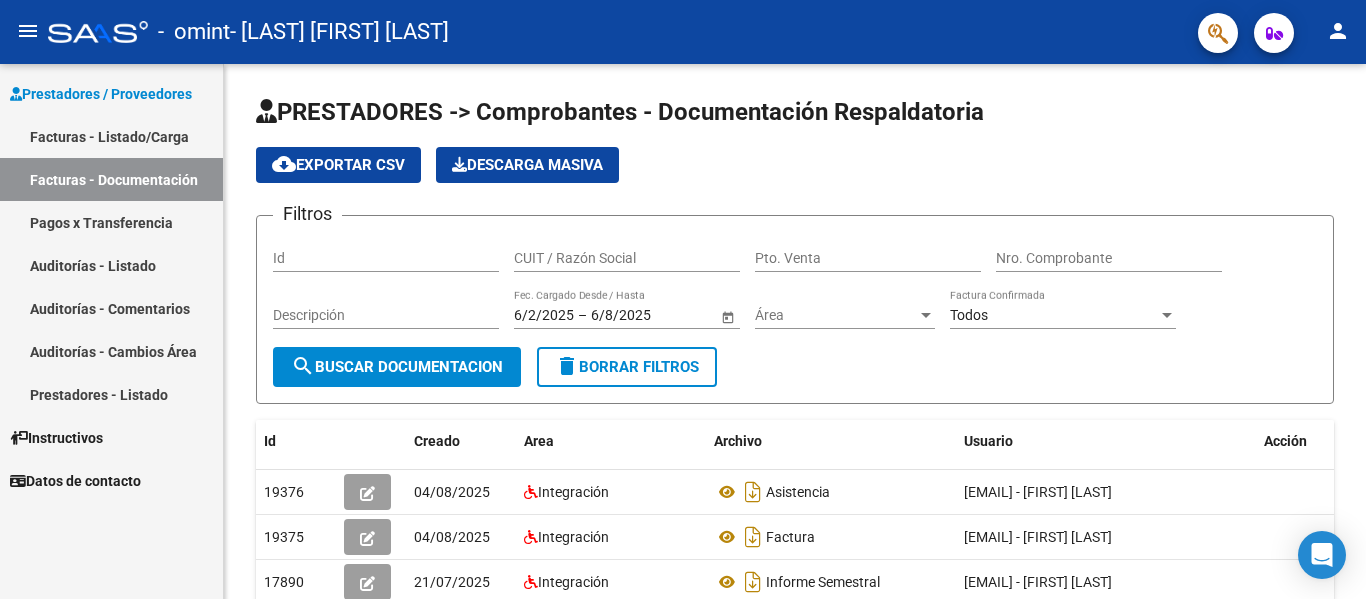 scroll, scrollTop: 0, scrollLeft: 0, axis: both 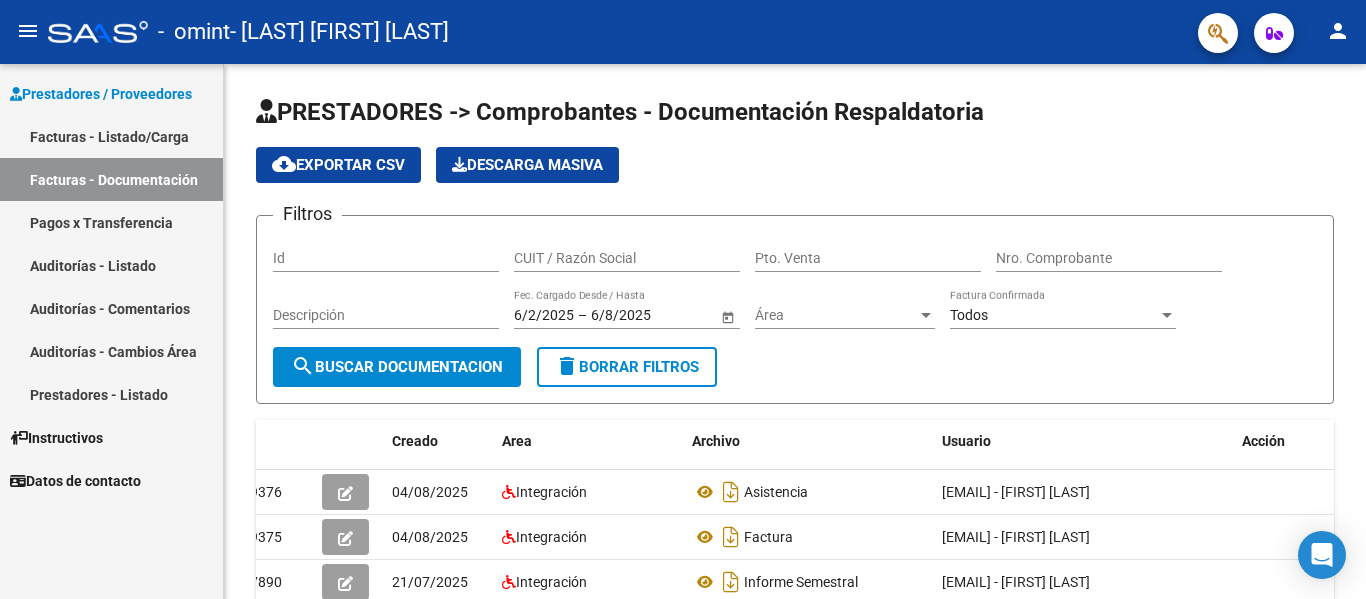 click on "Facturas - Listado/Carga" at bounding box center (111, 136) 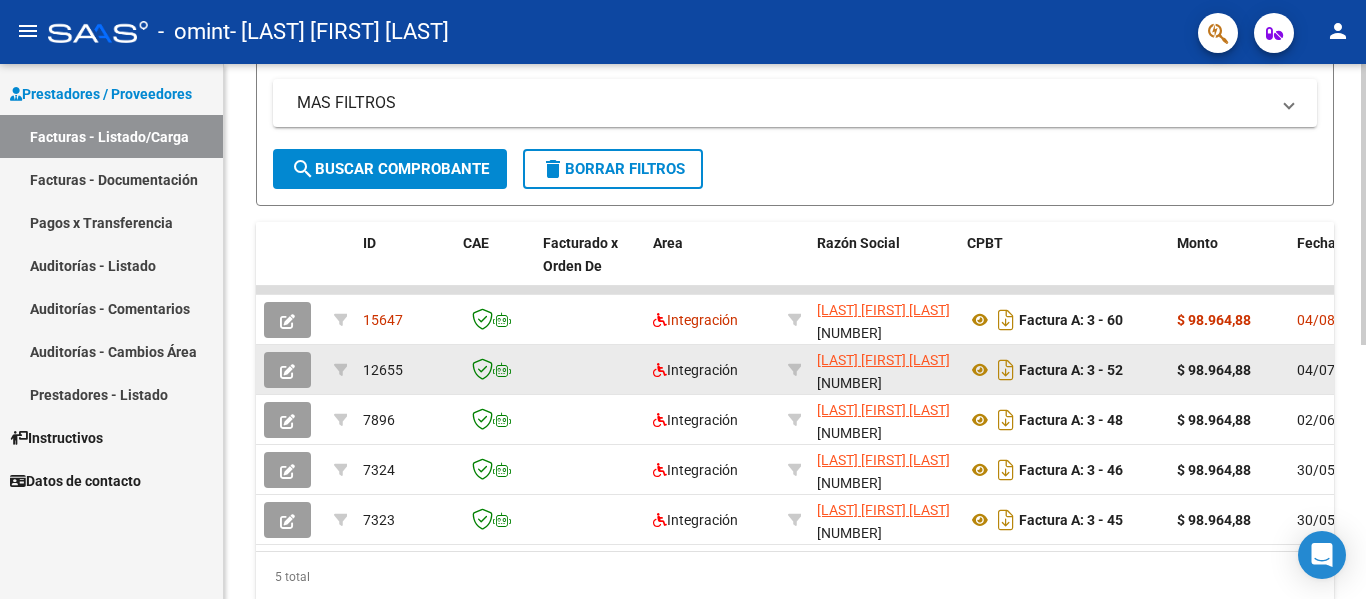 scroll, scrollTop: 483, scrollLeft: 0, axis: vertical 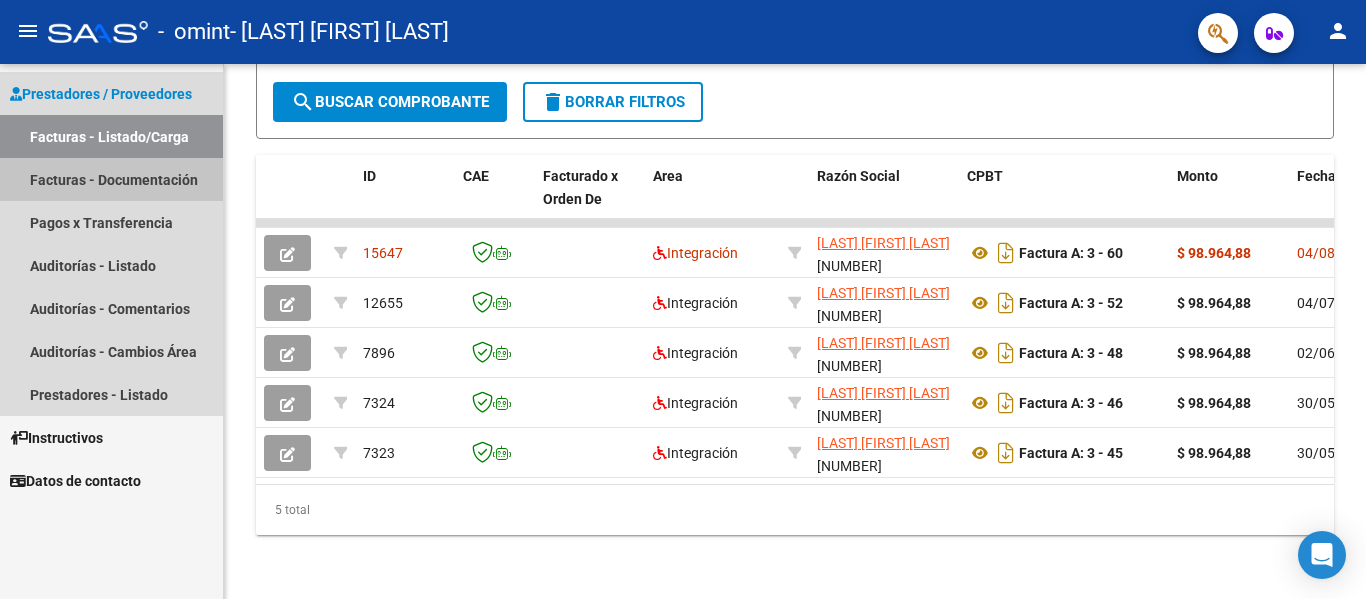 click on "Facturas - Documentación" at bounding box center [111, 179] 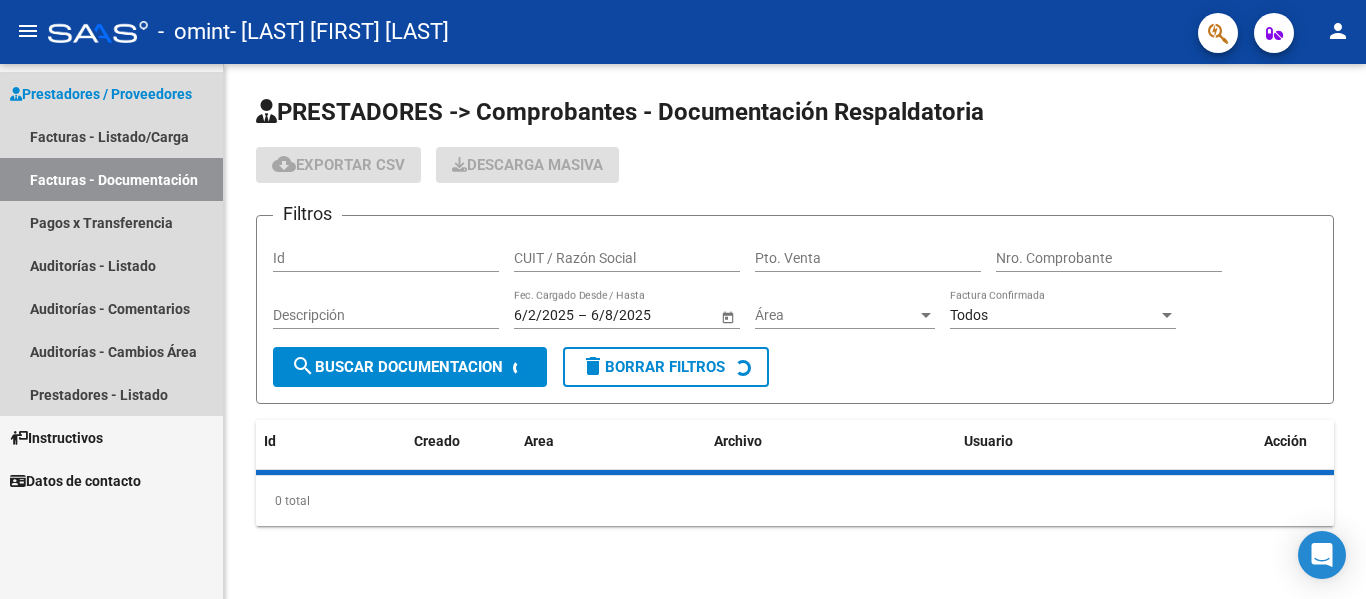 scroll, scrollTop: 0, scrollLeft: 0, axis: both 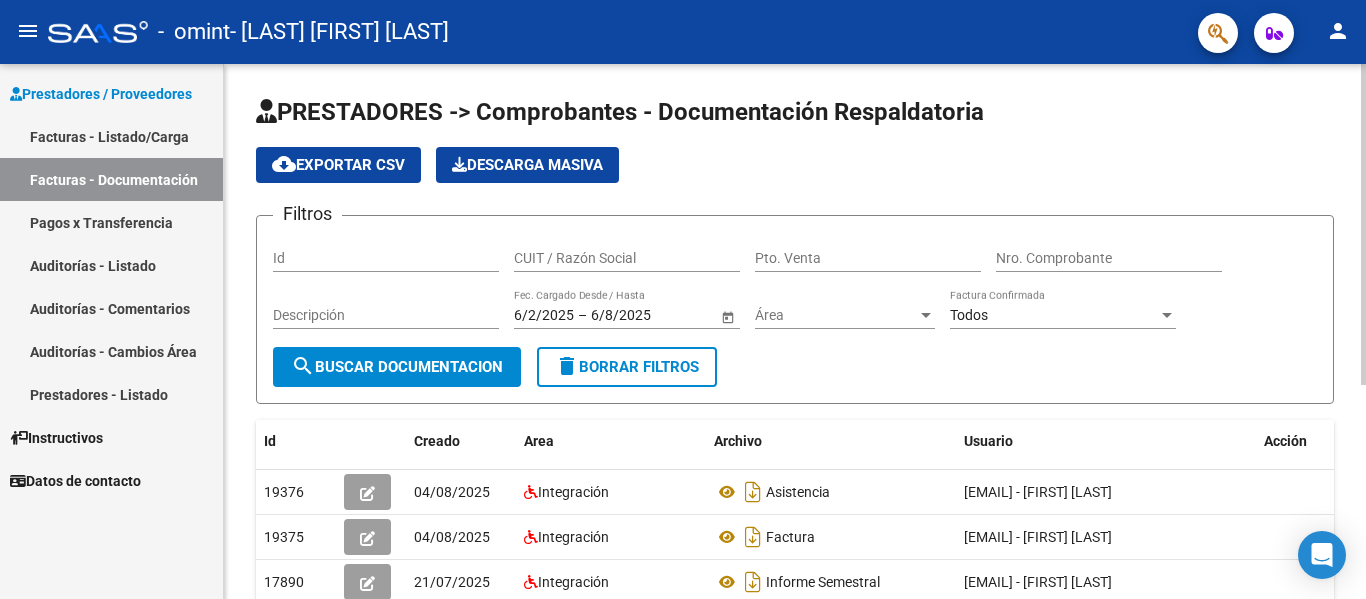 click 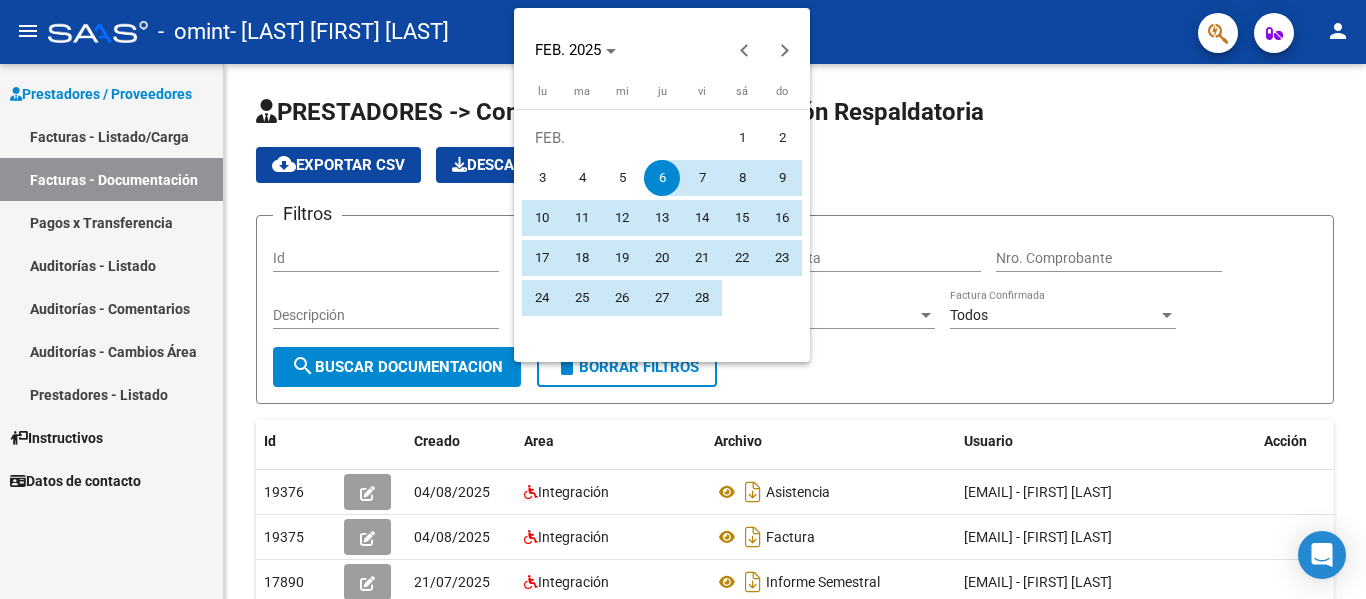 click at bounding box center (683, 299) 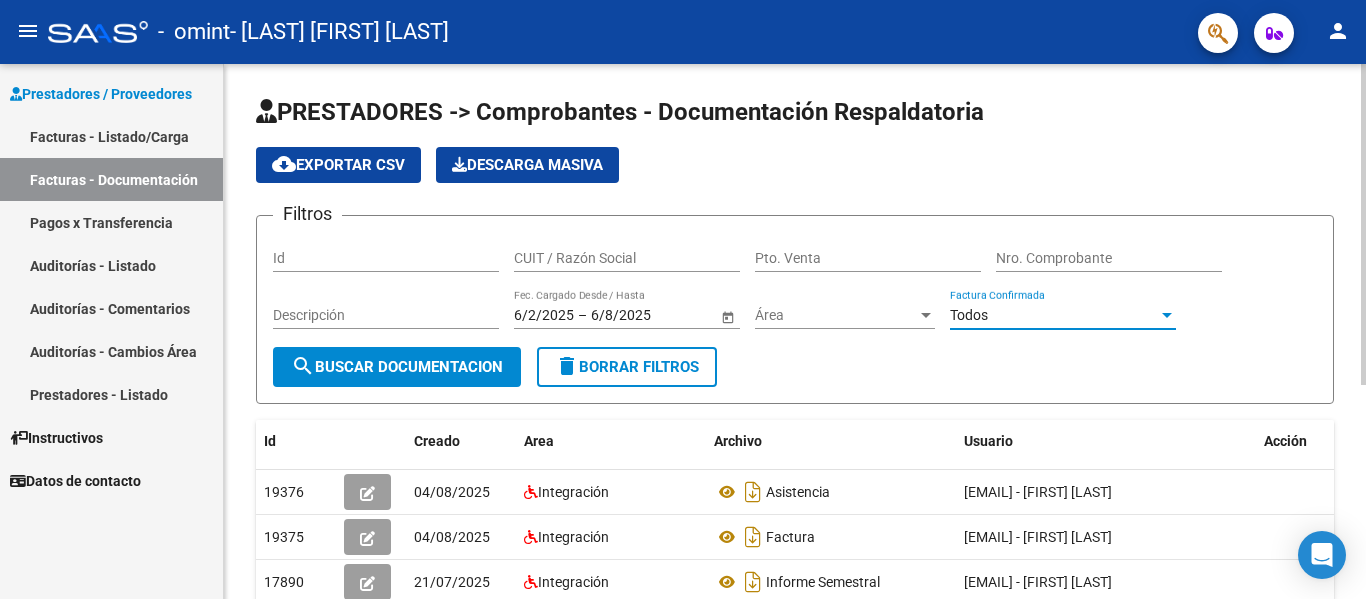 click on "Todos" at bounding box center [1054, 315] 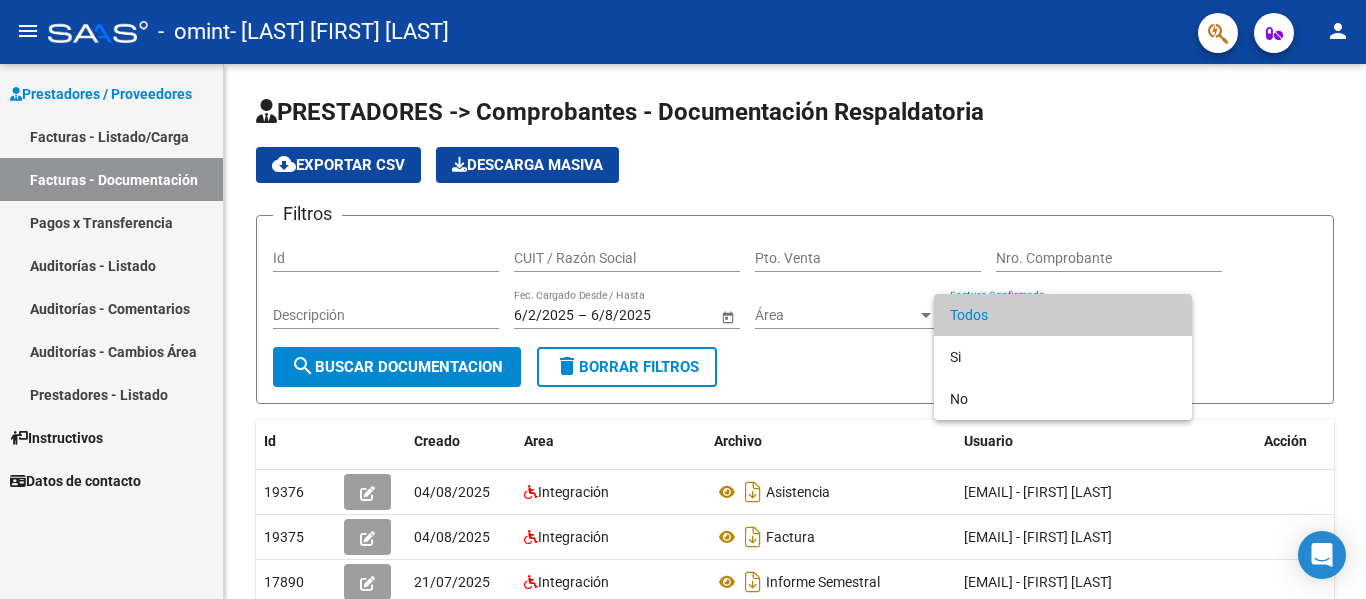 click at bounding box center (683, 299) 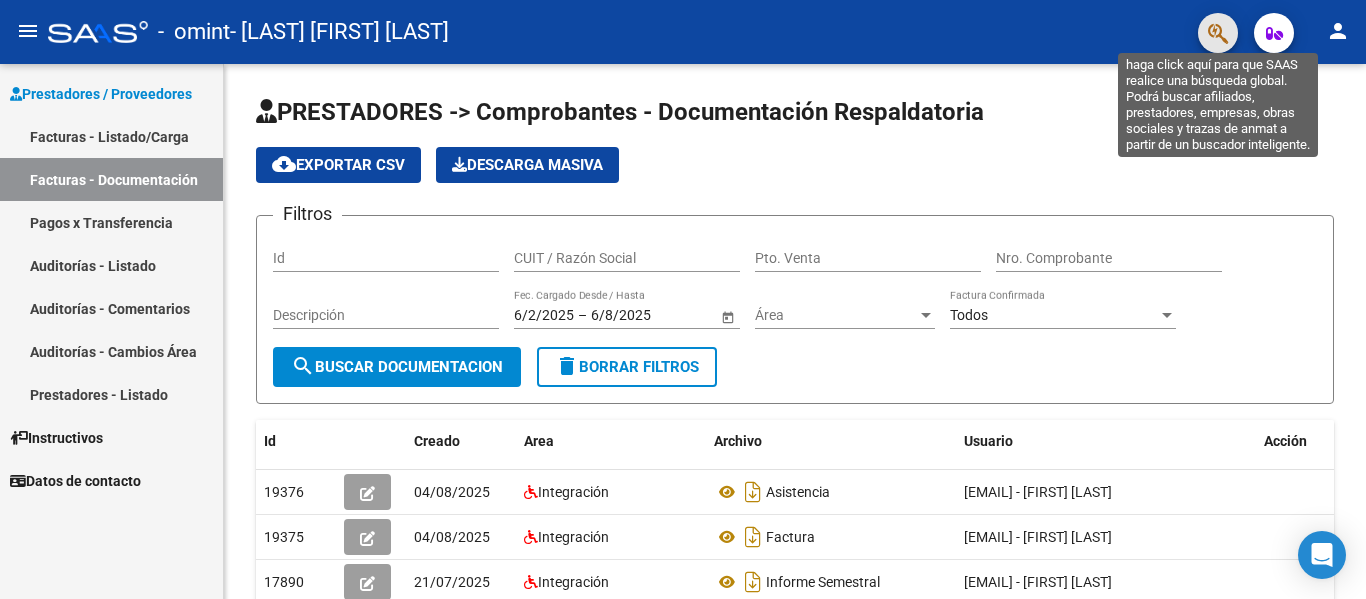 click 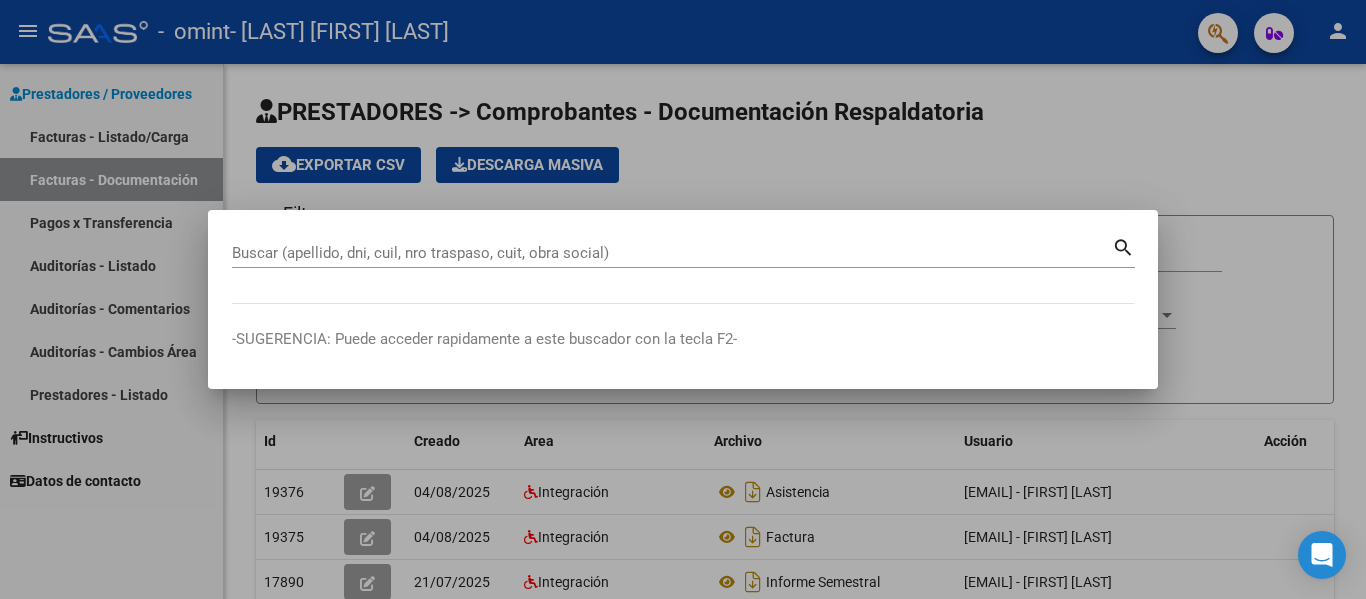 click at bounding box center [683, 299] 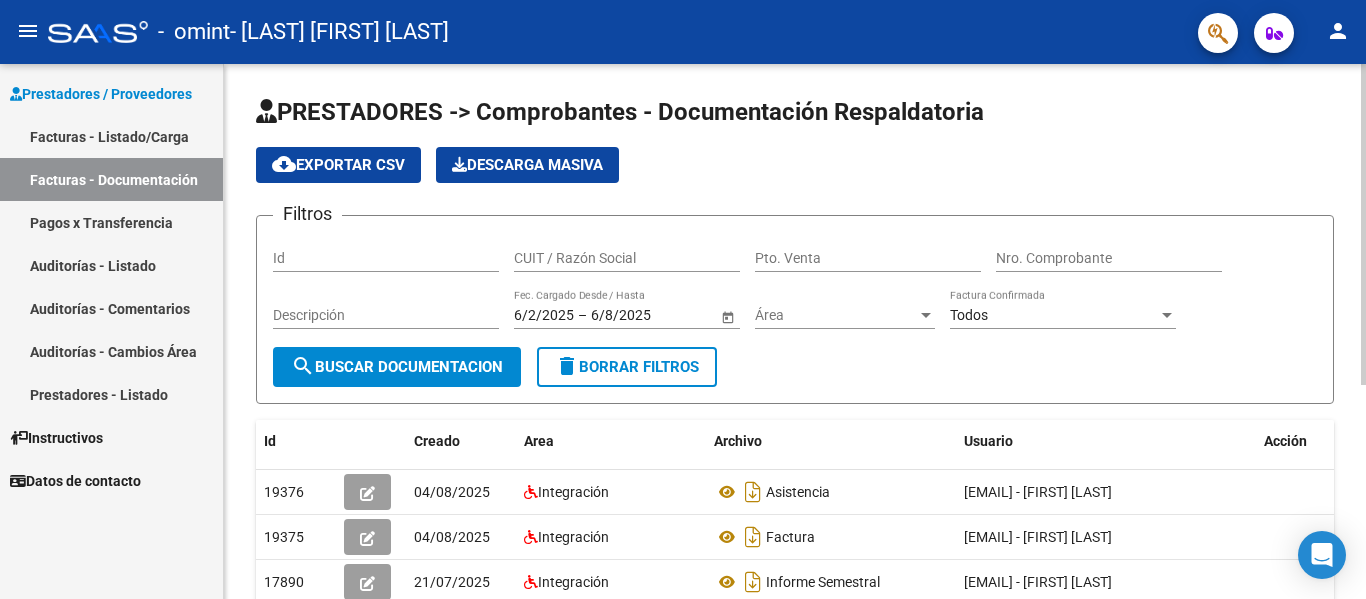 drag, startPoint x: 371, startPoint y: 391, endPoint x: 380, endPoint y: 371, distance: 21.931713 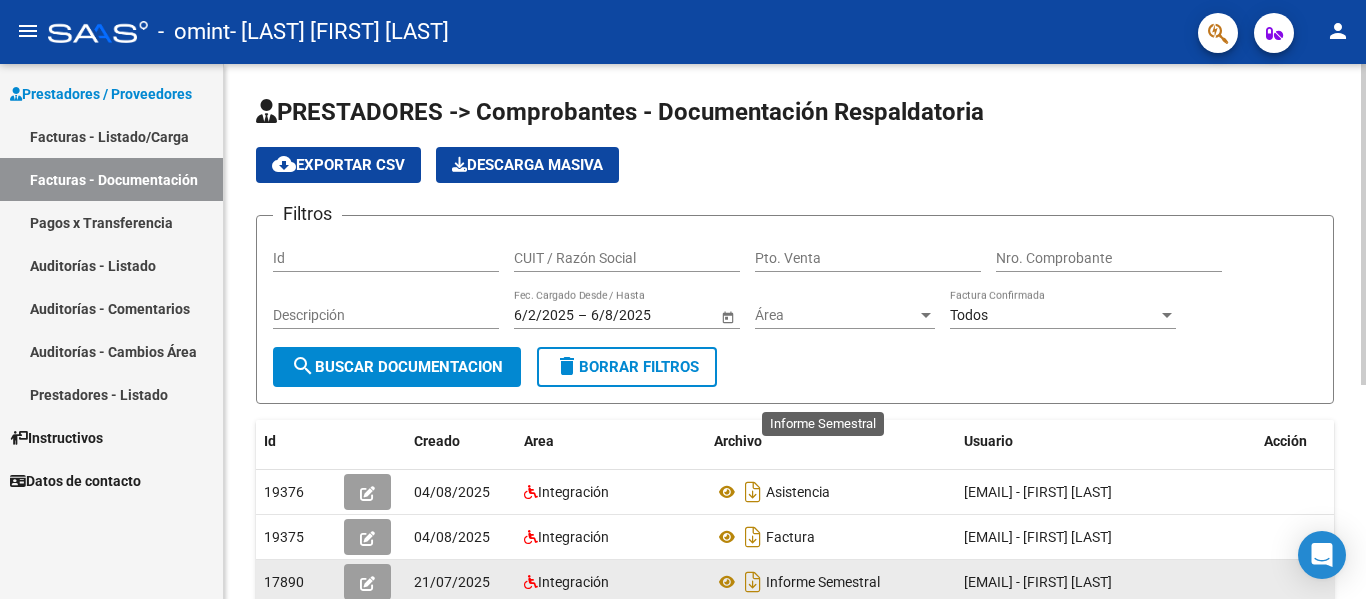 scroll, scrollTop: 200, scrollLeft: 0, axis: vertical 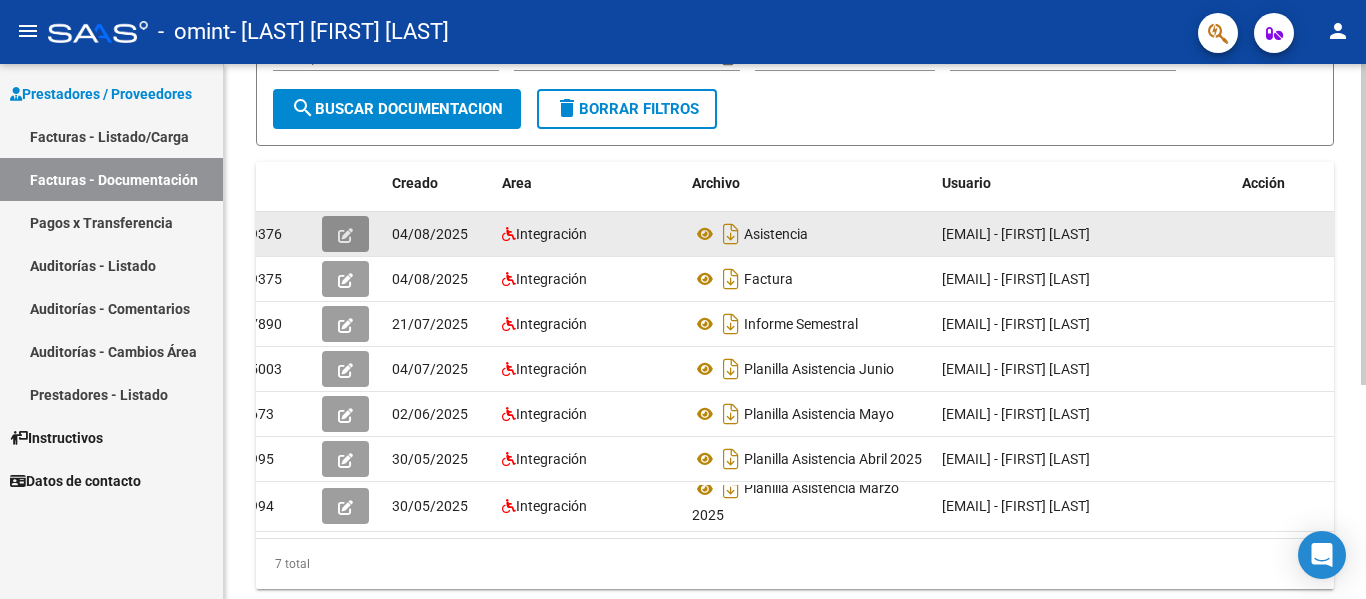 click 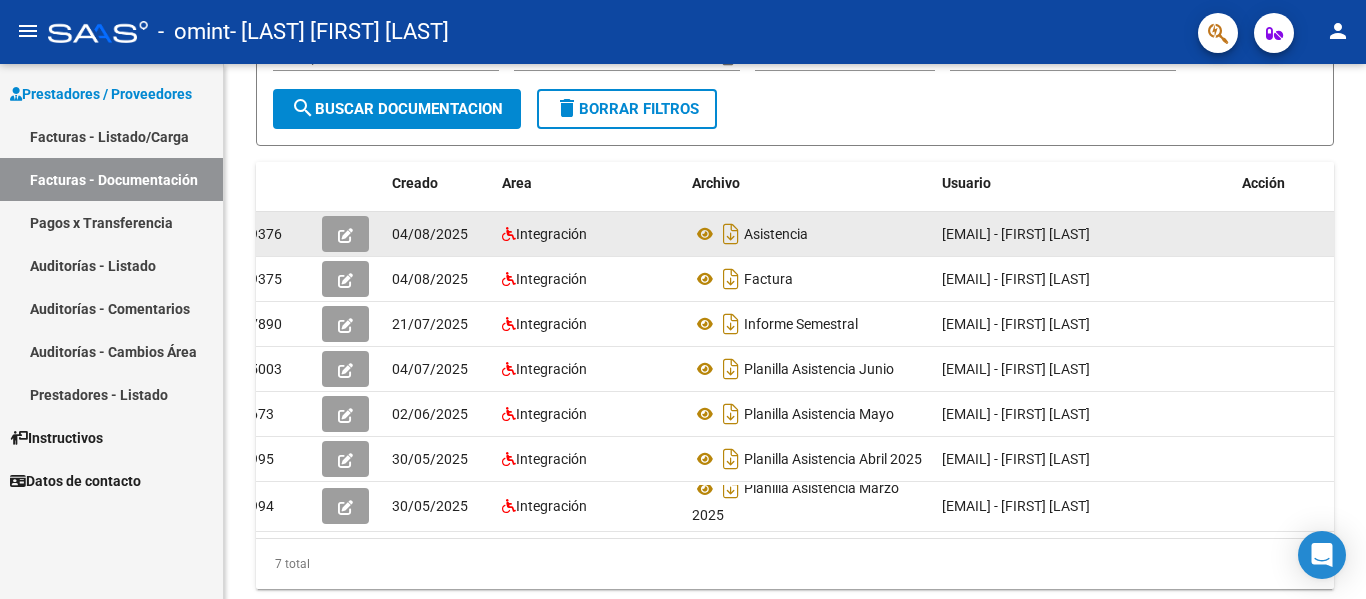 scroll, scrollTop: 263, scrollLeft: 0, axis: vertical 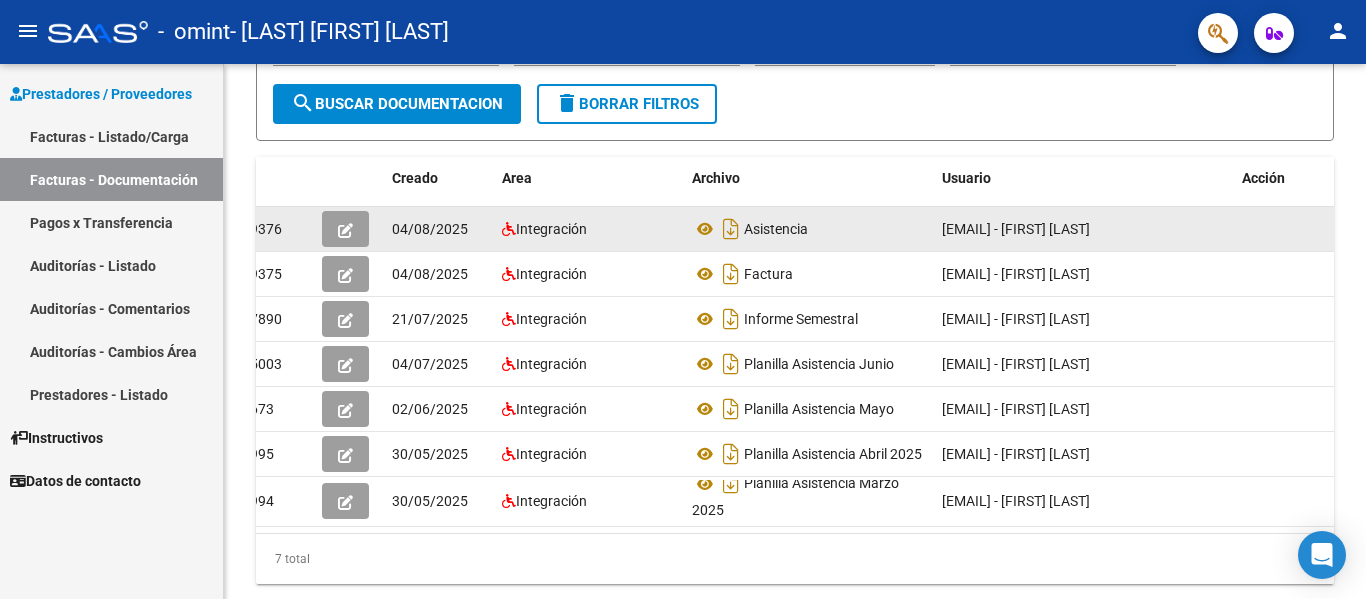 drag, startPoint x: 709, startPoint y: 577, endPoint x: 615, endPoint y: 576, distance: 94.00532 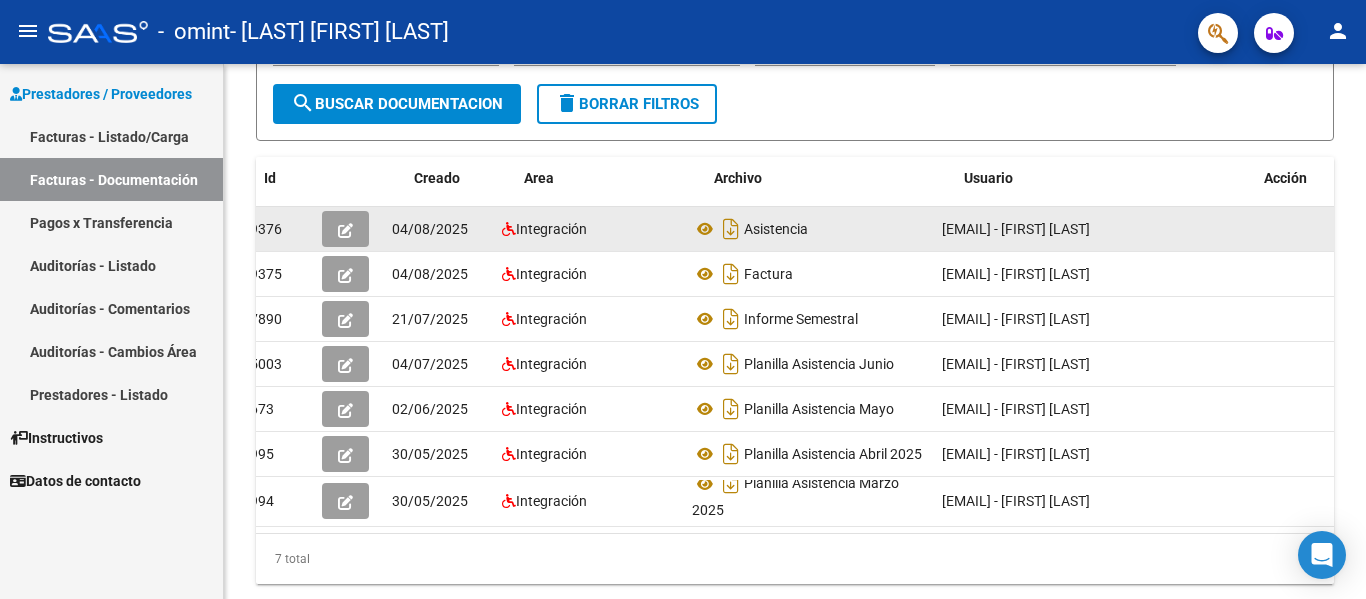 scroll, scrollTop: 0, scrollLeft: 0, axis: both 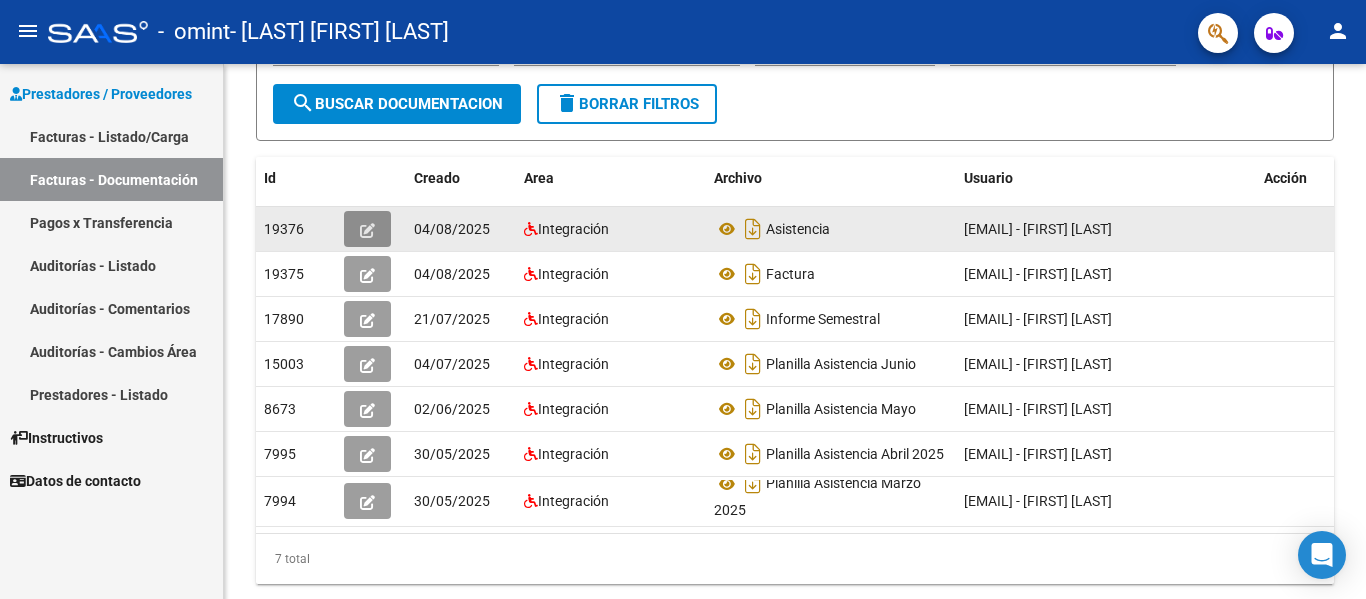click 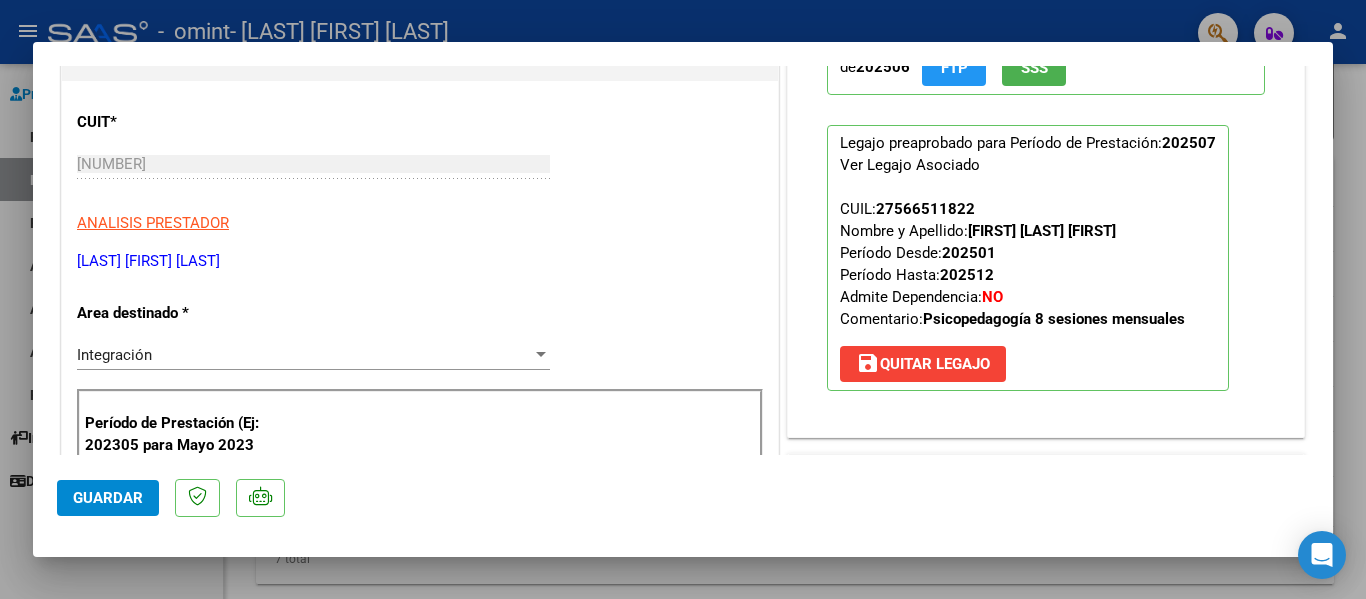 scroll, scrollTop: 100, scrollLeft: 0, axis: vertical 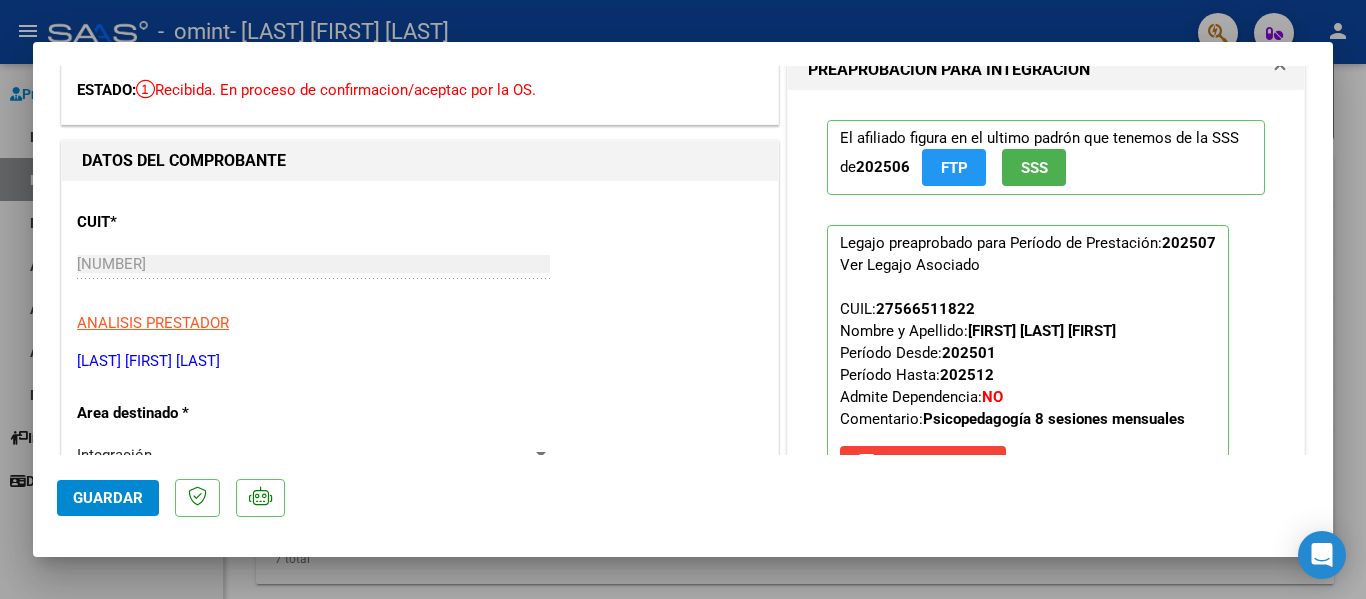 click at bounding box center [683, 299] 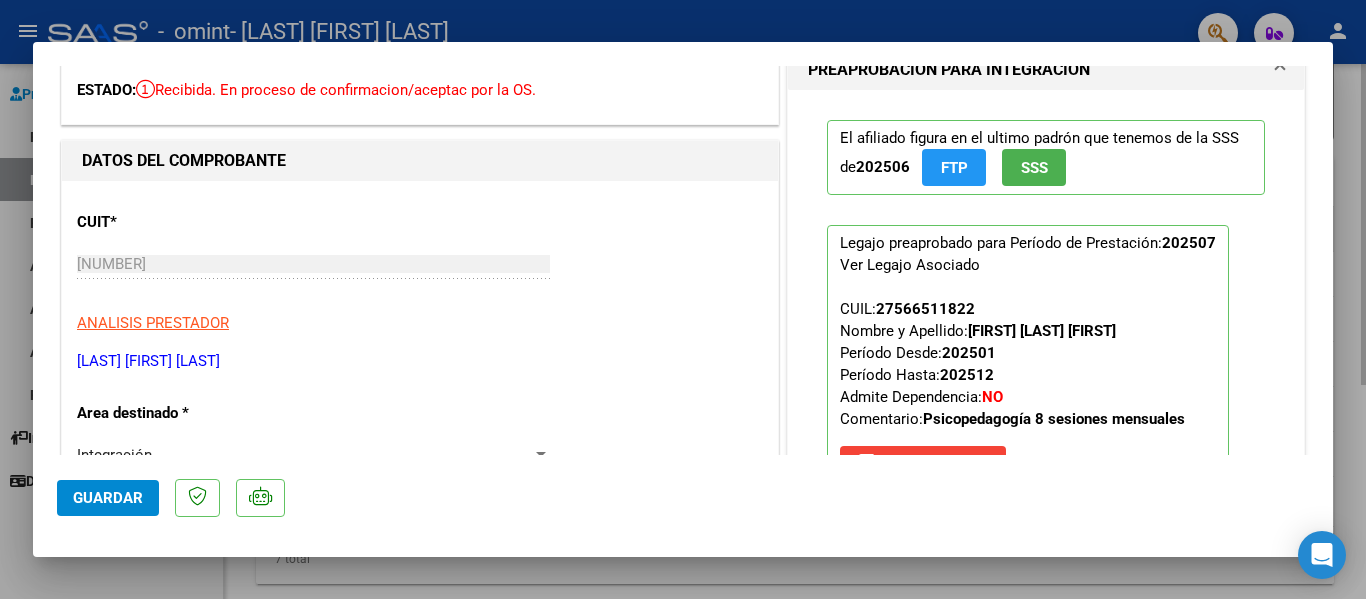 type 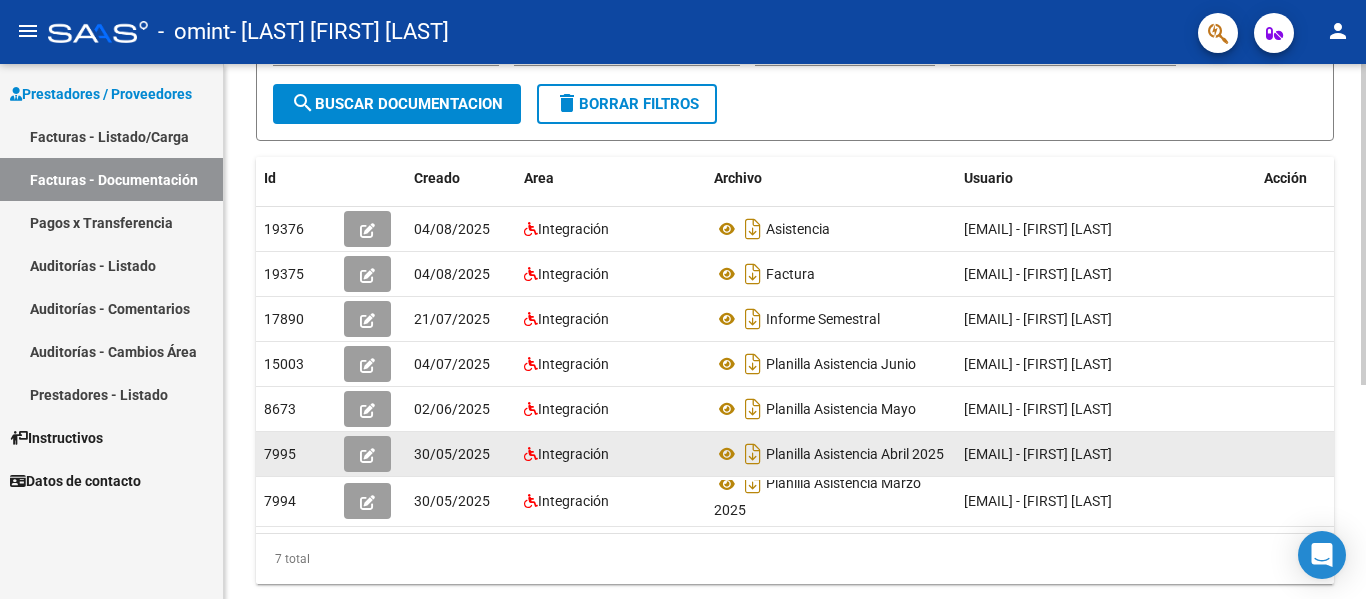 scroll, scrollTop: 358, scrollLeft: 0, axis: vertical 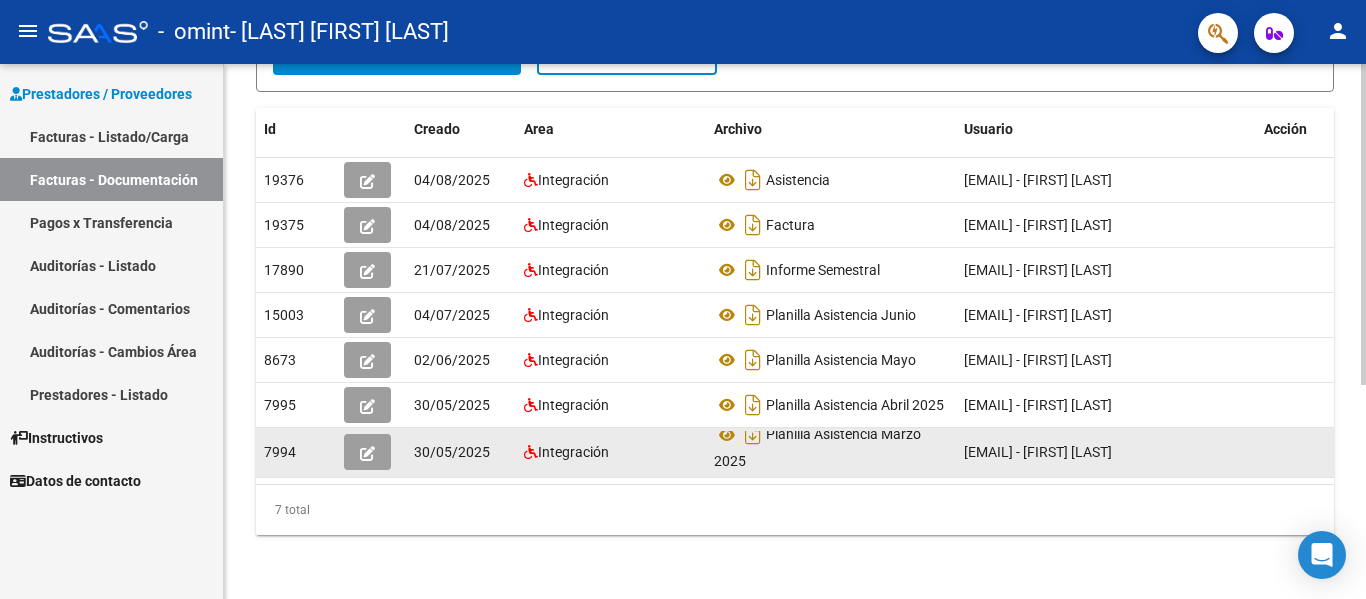 click 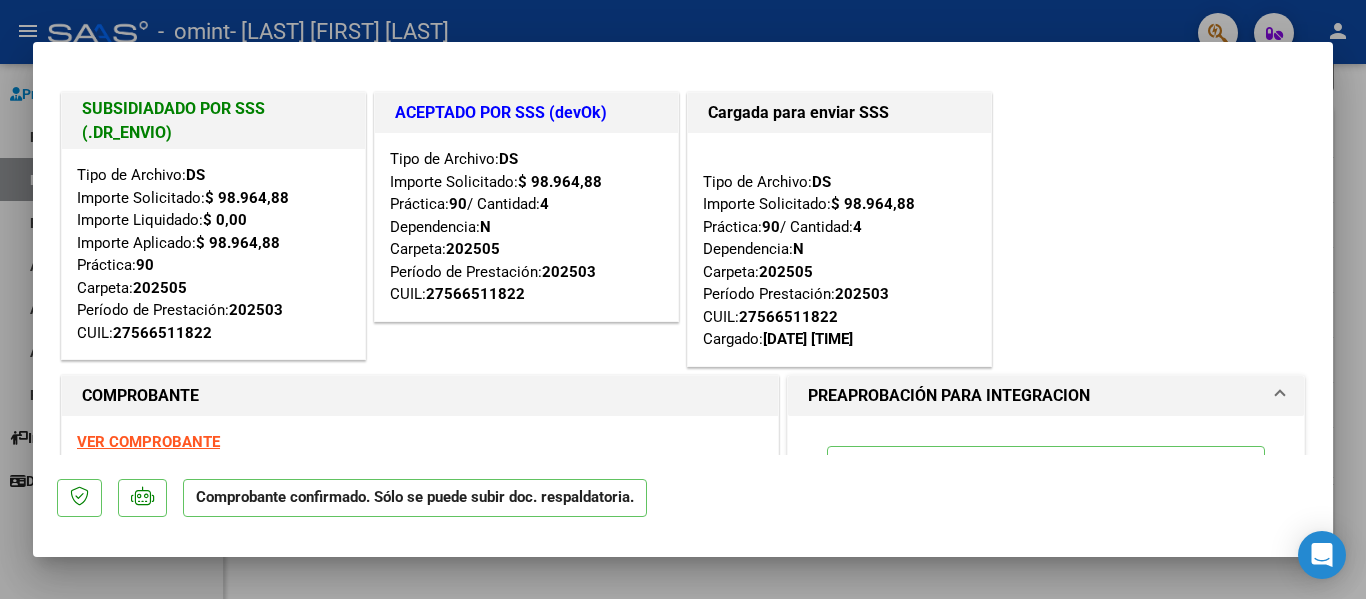 scroll, scrollTop: 100, scrollLeft: 0, axis: vertical 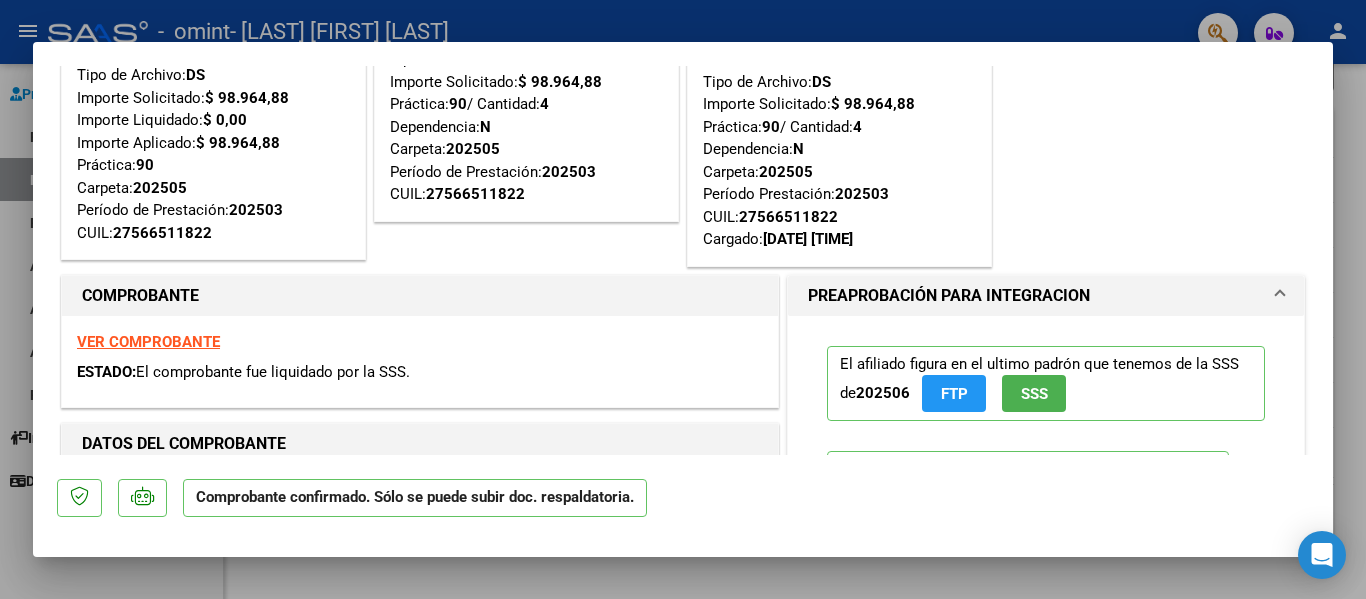 click on "VER COMPROBANTE" at bounding box center [148, 342] 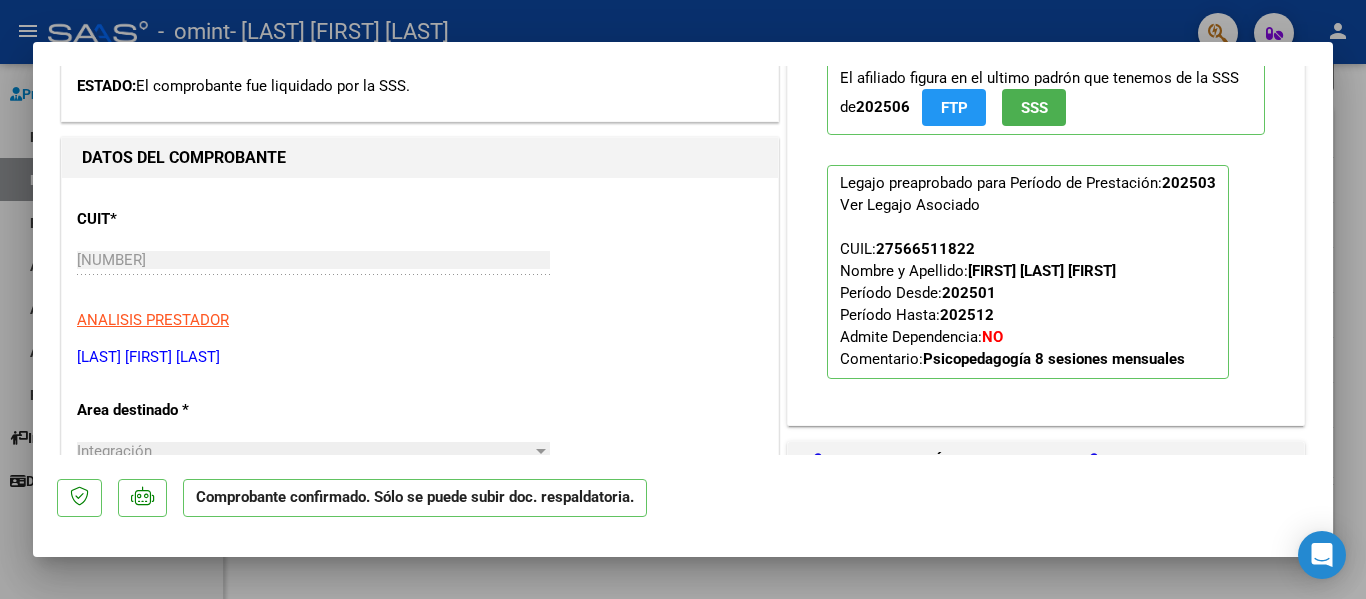 scroll, scrollTop: 0, scrollLeft: 0, axis: both 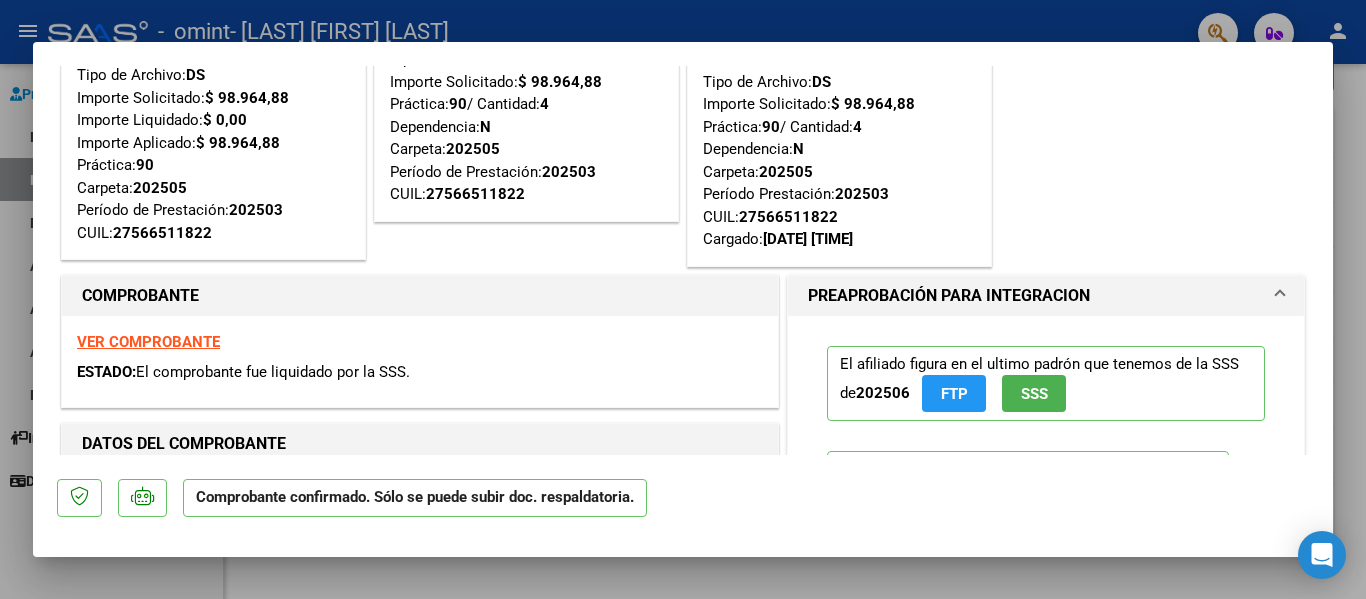 click on "PREAPROBACIÓN PARA INTEGRACION" at bounding box center [1046, 296] 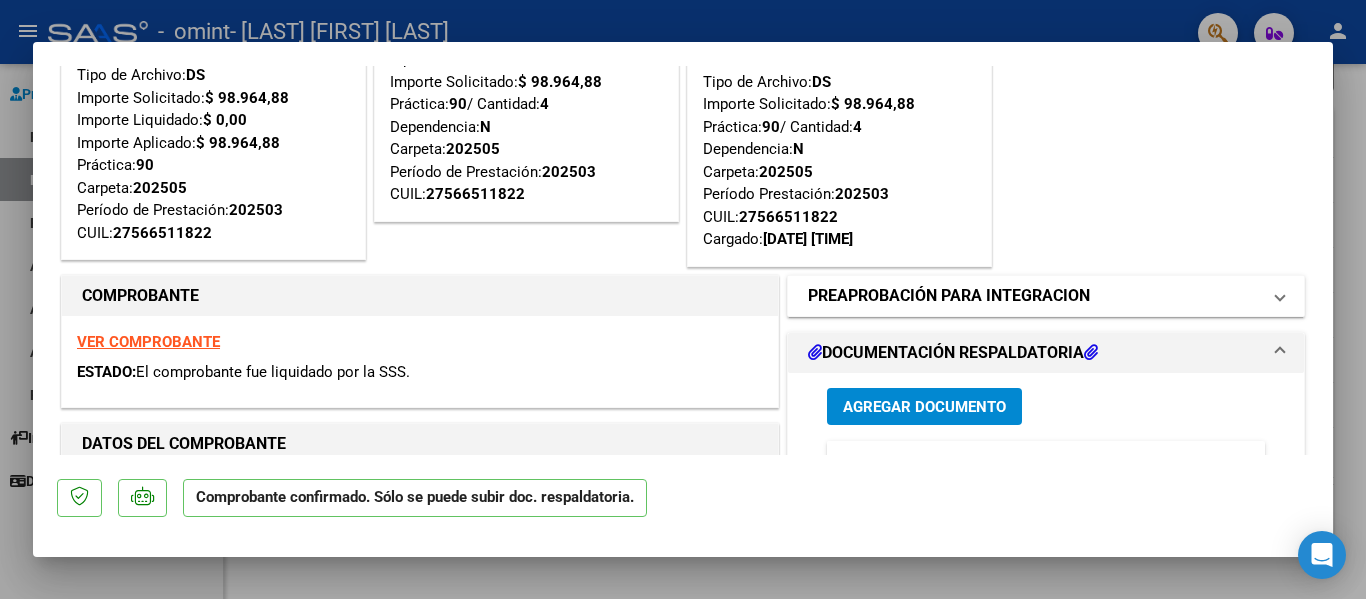 click on "PREAPROBACIÓN PARA INTEGRACION" at bounding box center (1046, 296) 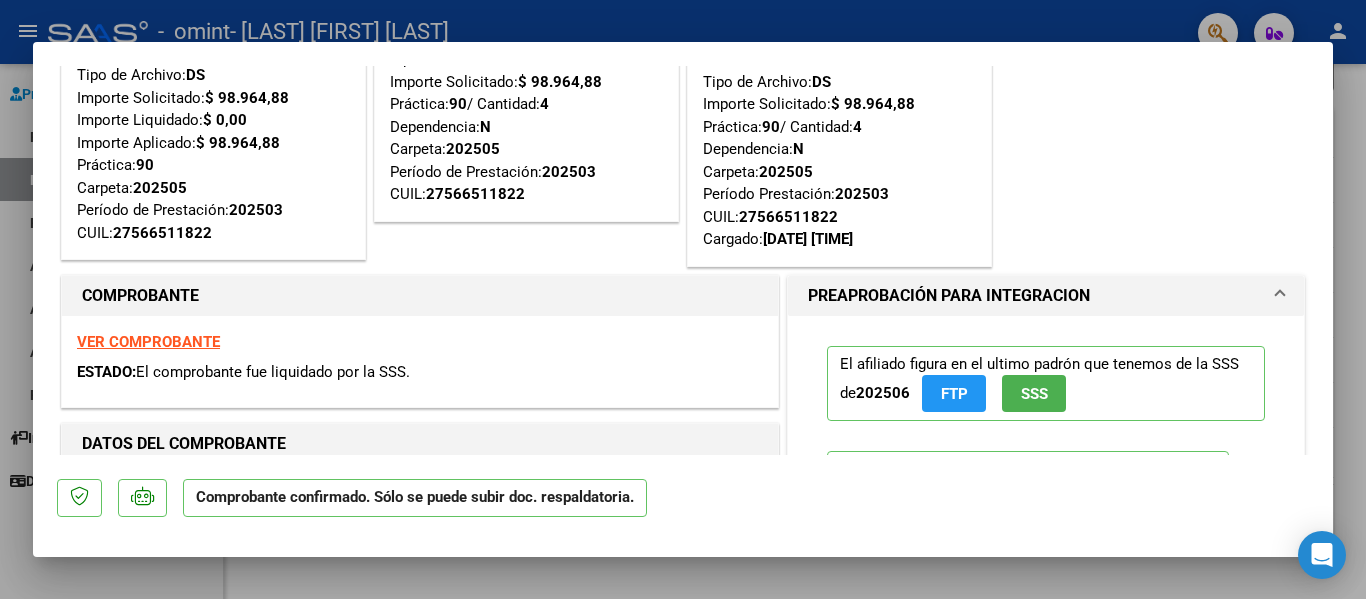 click on "FTP" at bounding box center [954, 394] 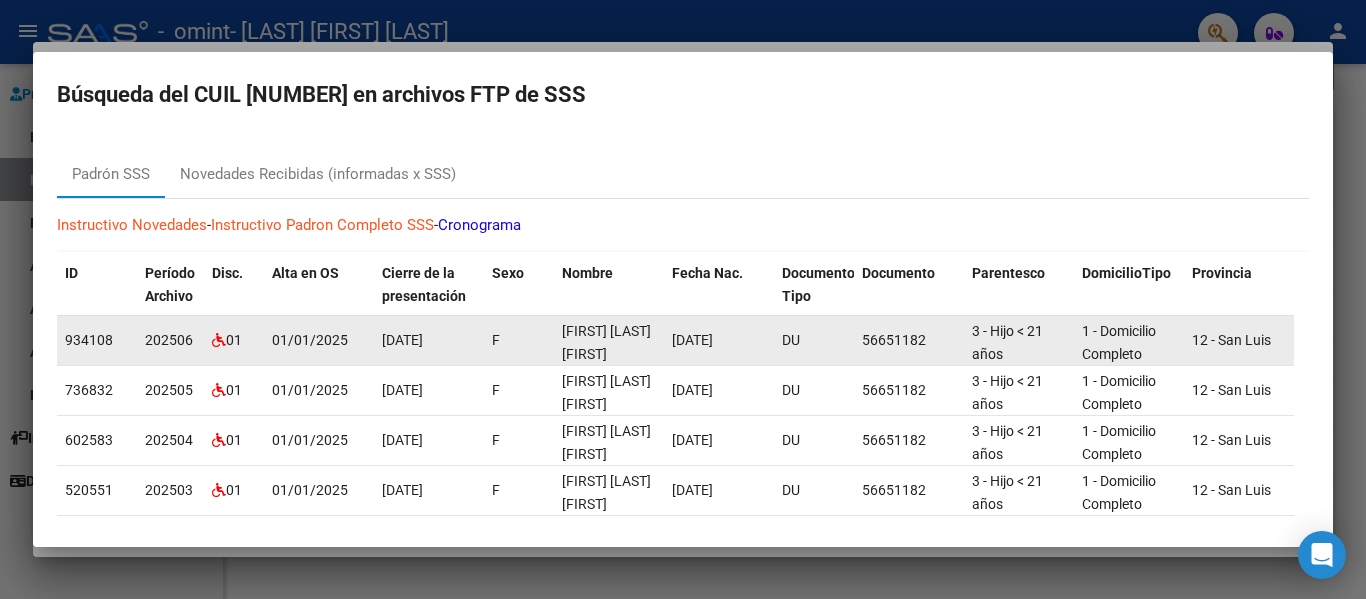 scroll, scrollTop: 26, scrollLeft: 0, axis: vertical 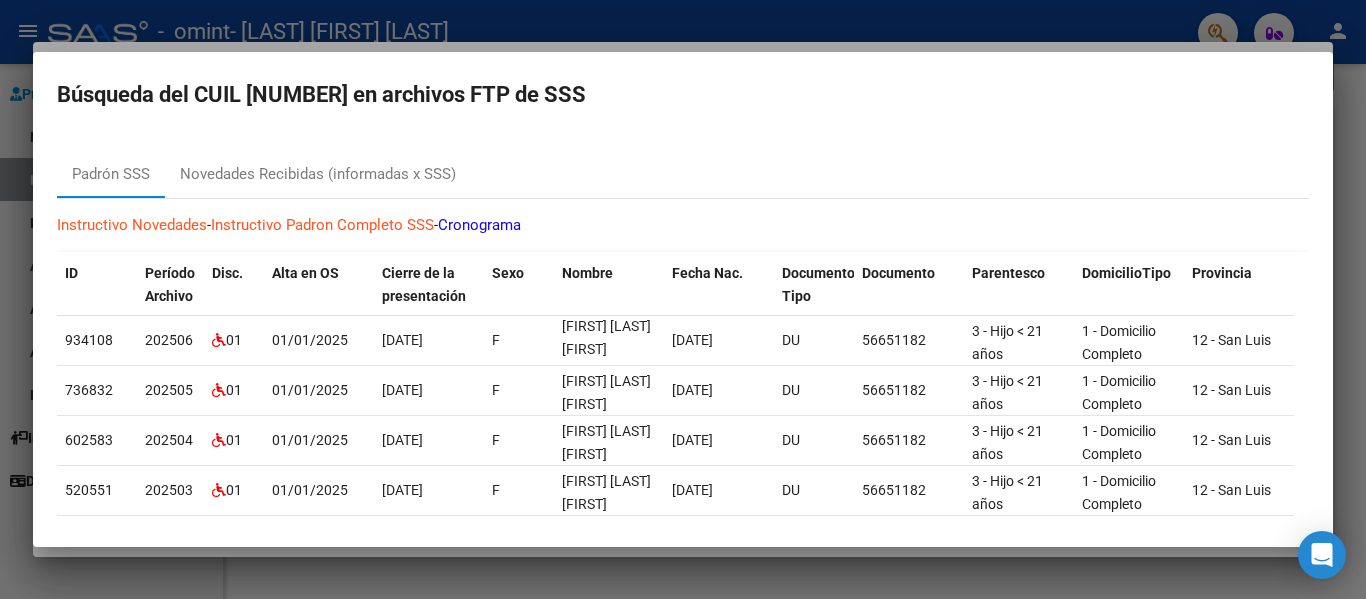 click at bounding box center [683, 299] 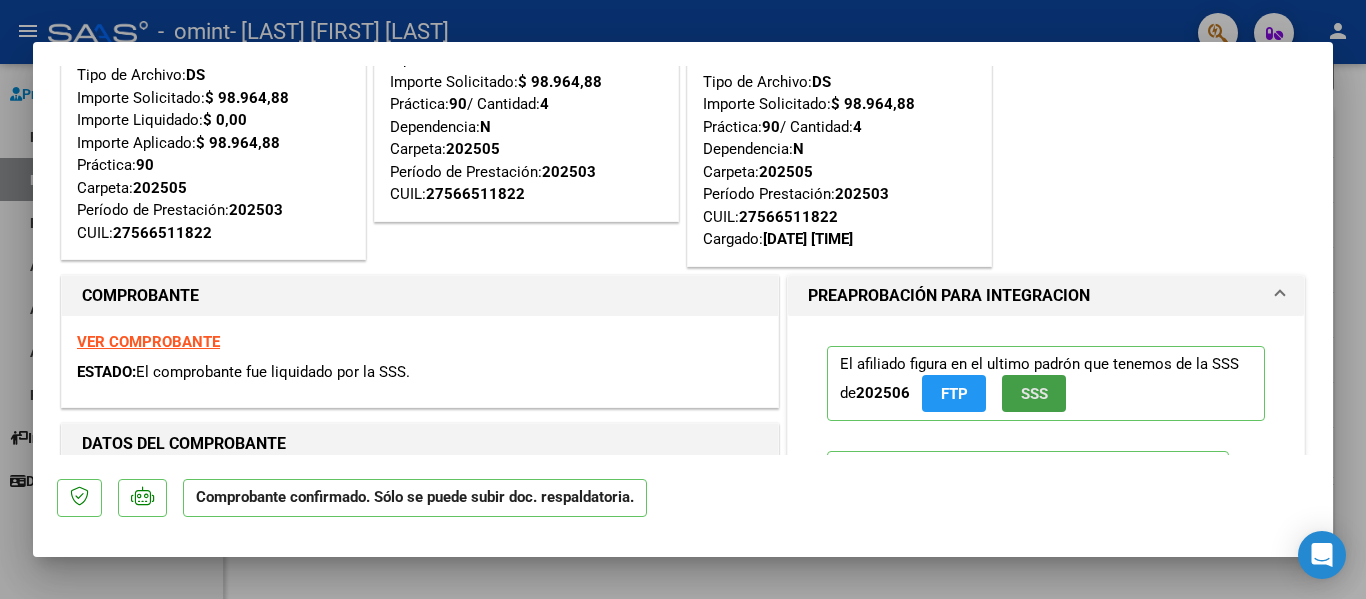 click on "SSS" 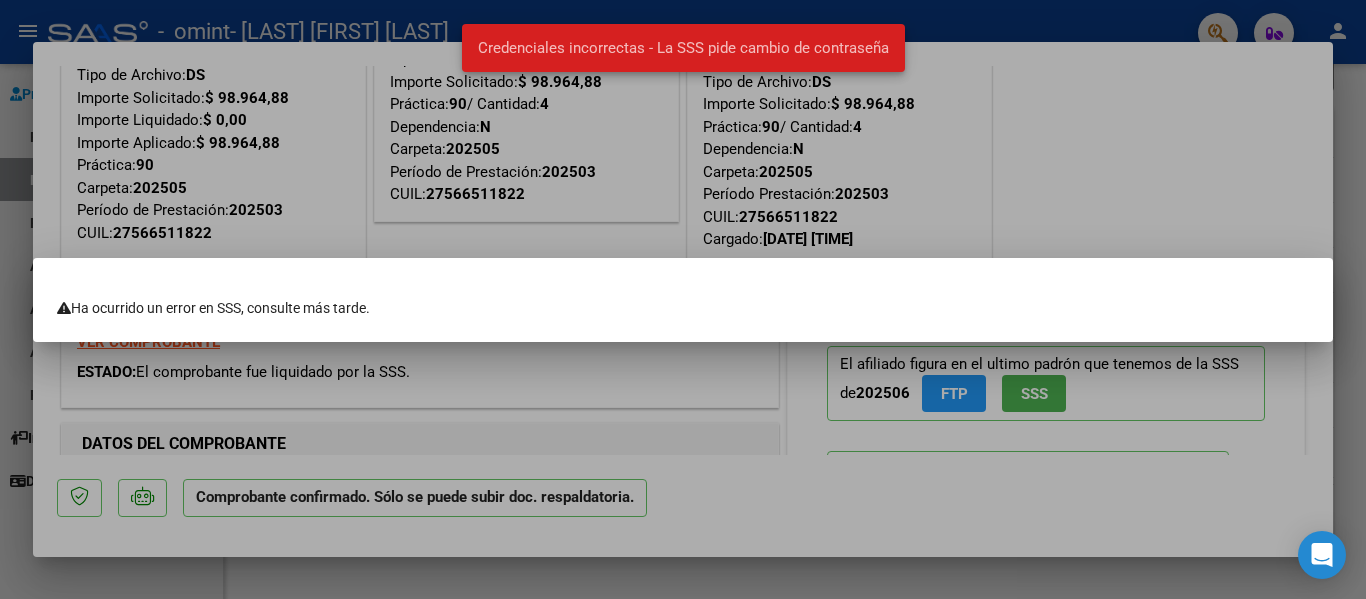 click at bounding box center [683, 299] 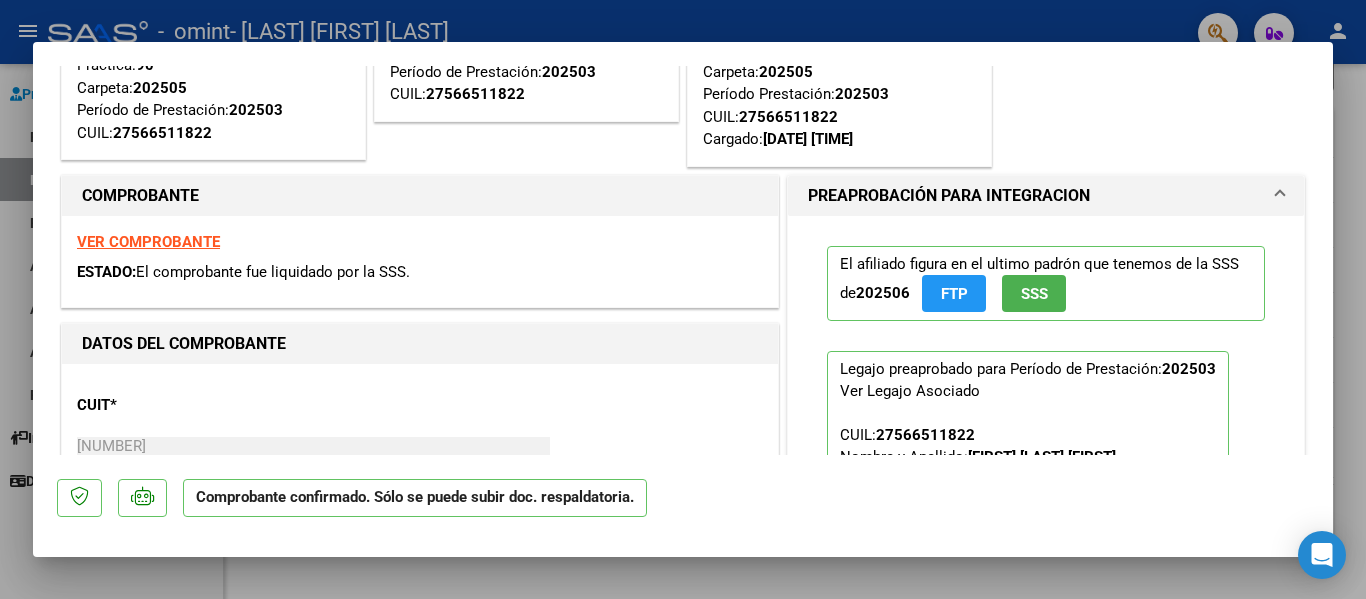 scroll, scrollTop: 0, scrollLeft: 0, axis: both 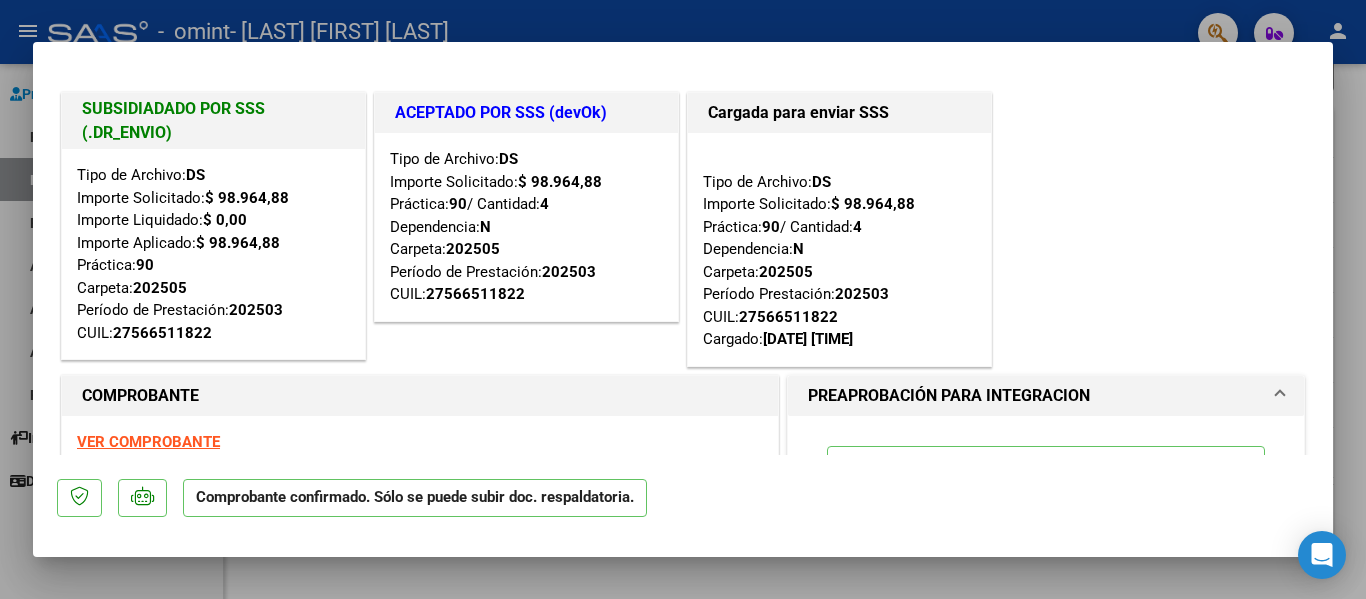 click on "COMPROBANTE VER COMPROBANTE       ESTADO:   El comprobante fue liquidado por la SSS." at bounding box center (420, 441) 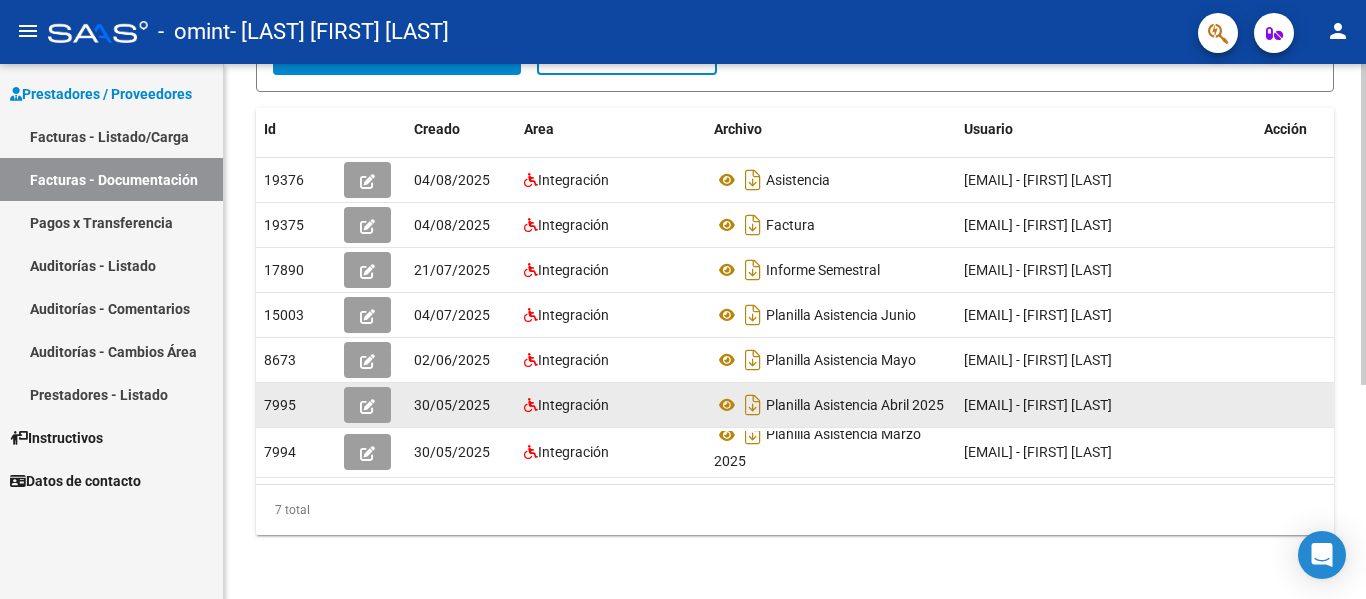 click 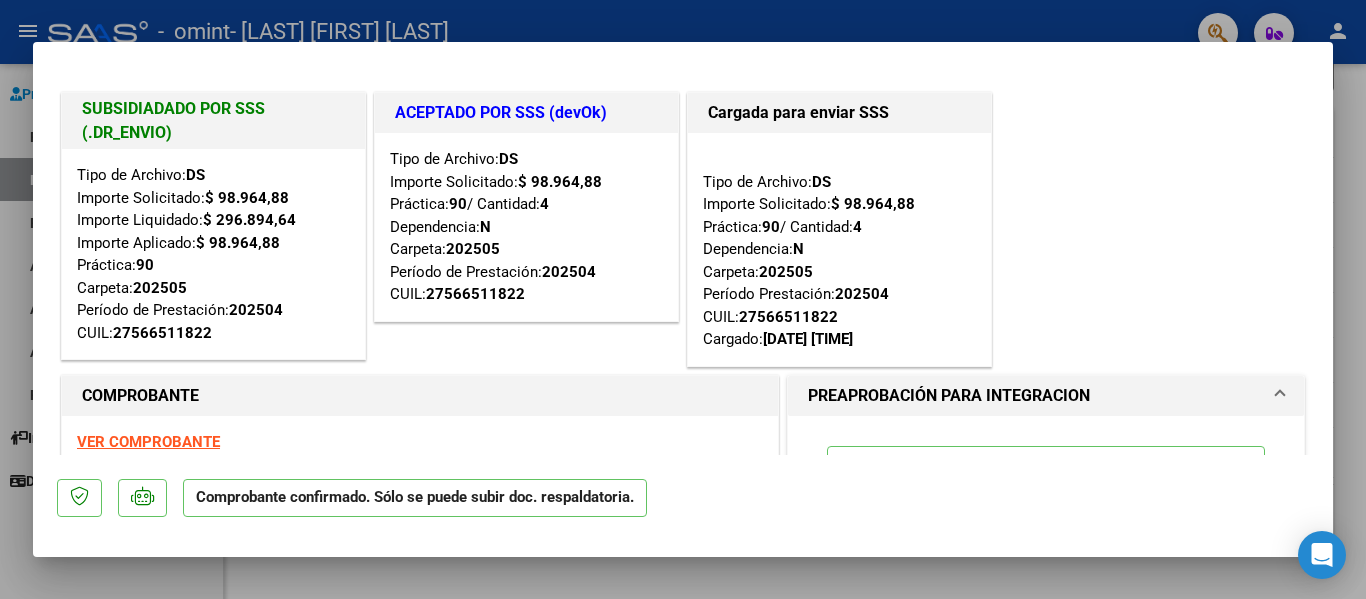 scroll, scrollTop: 100, scrollLeft: 0, axis: vertical 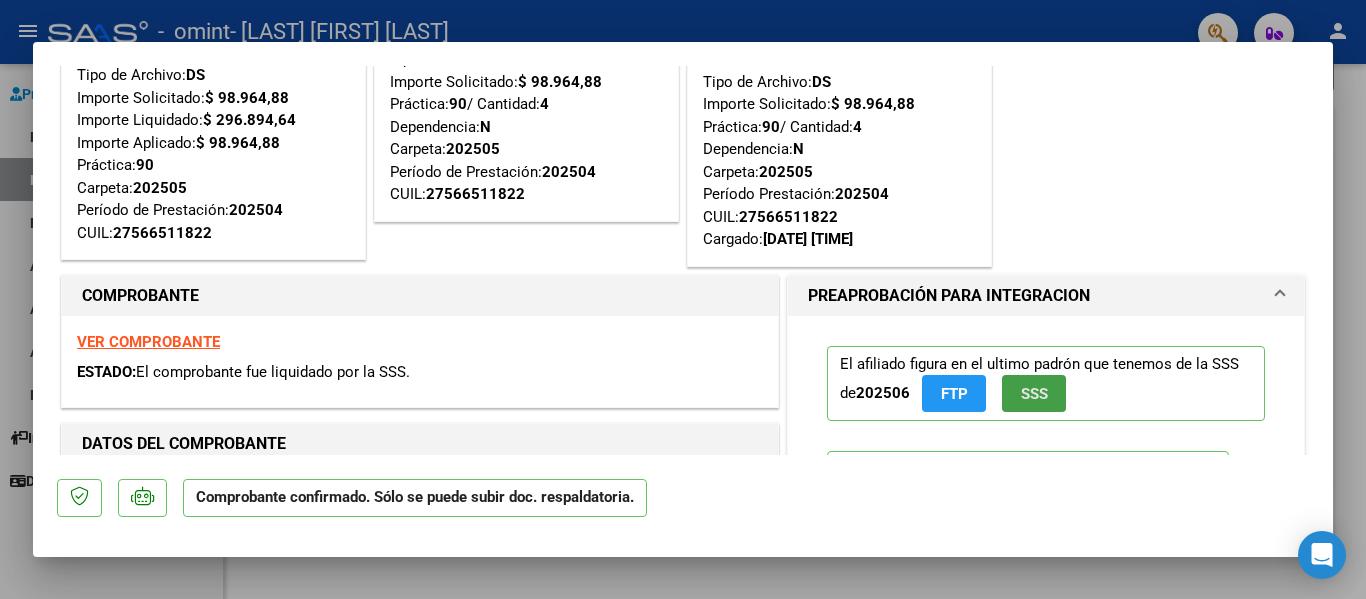 click on "SSS" 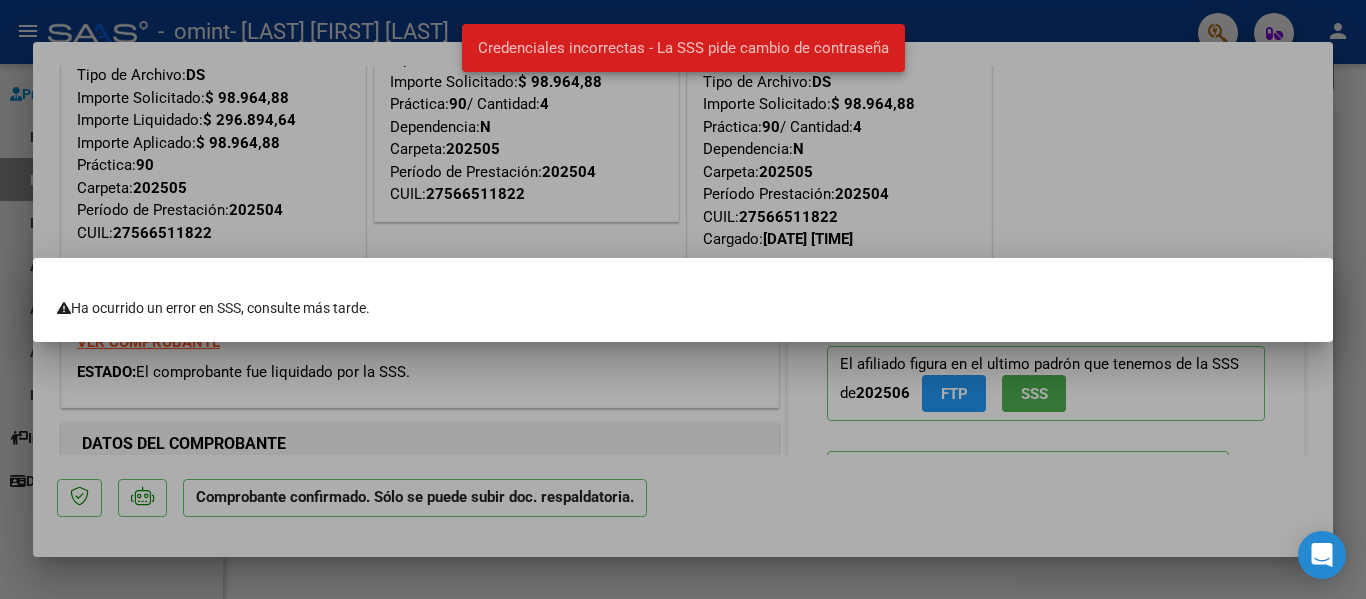 click at bounding box center [683, 299] 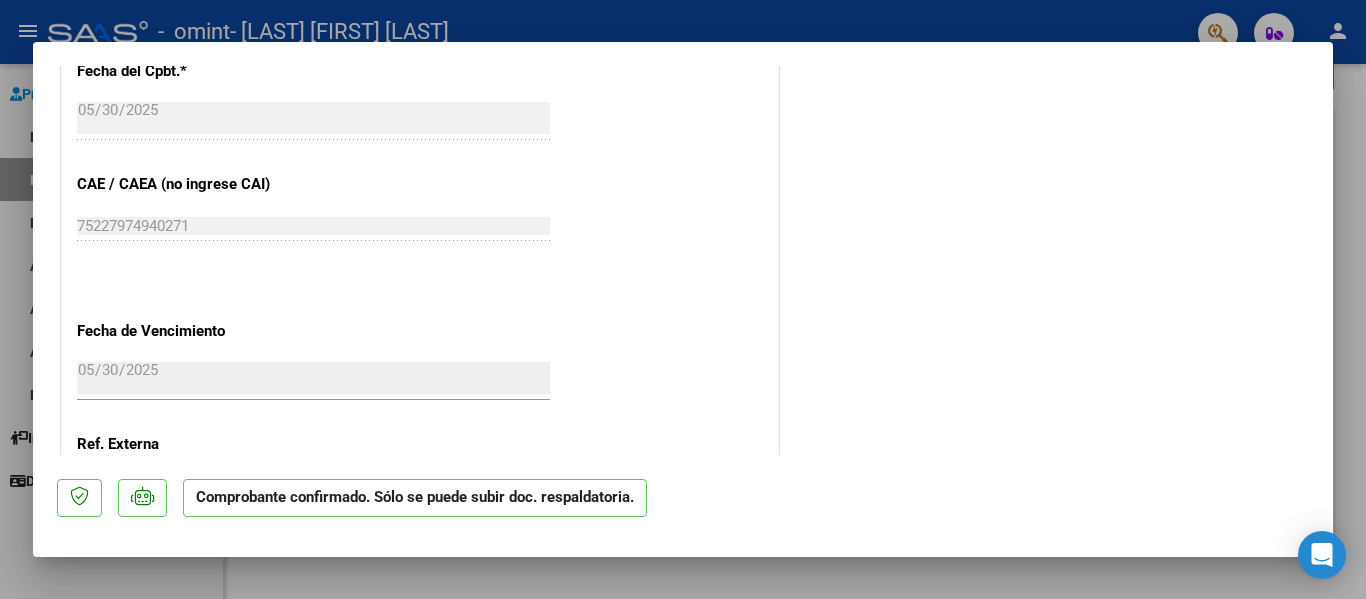 scroll, scrollTop: 1486, scrollLeft: 0, axis: vertical 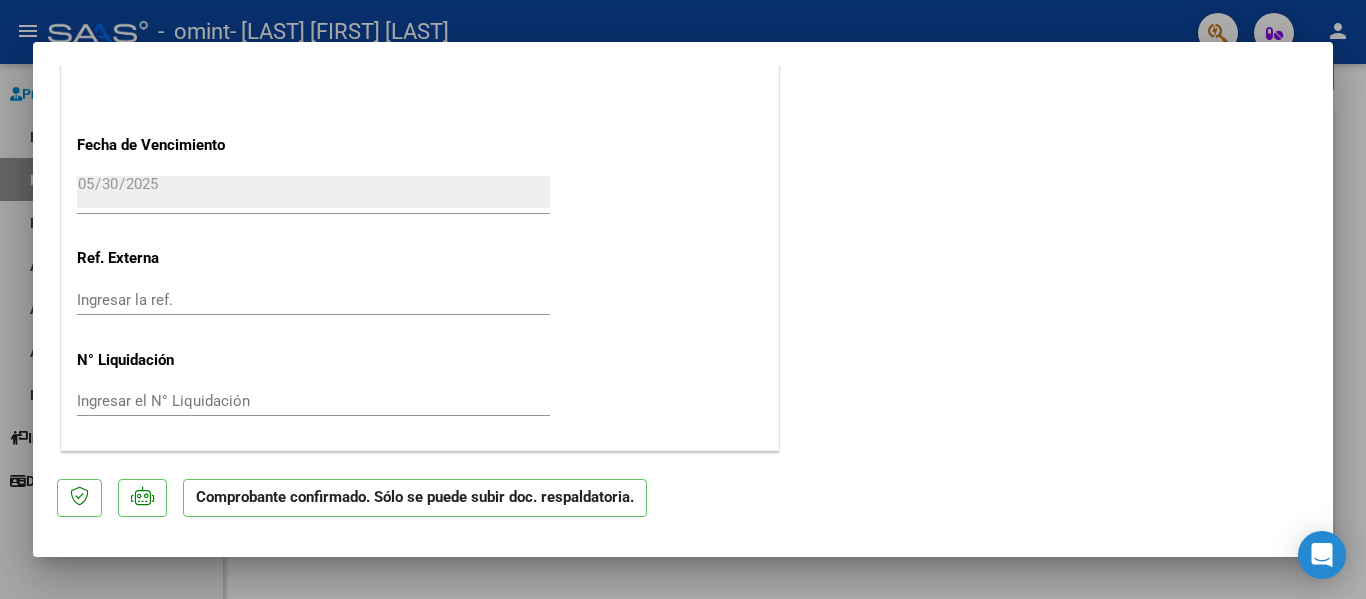 click at bounding box center [683, 299] 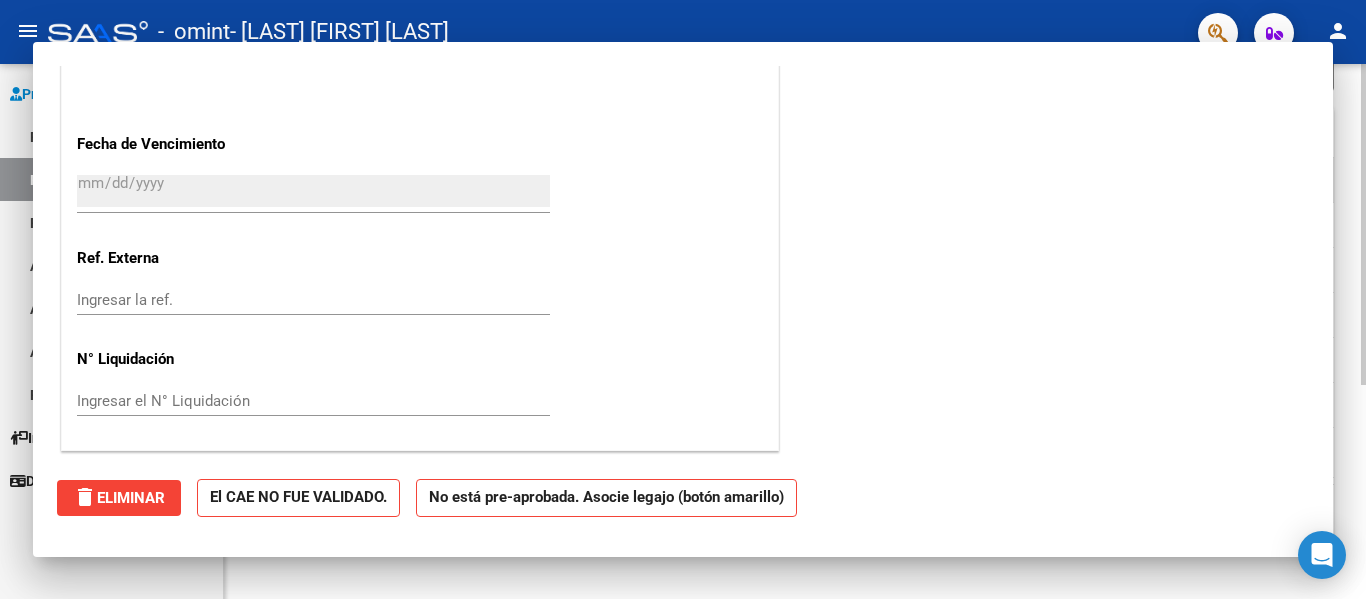 scroll, scrollTop: 0, scrollLeft: 0, axis: both 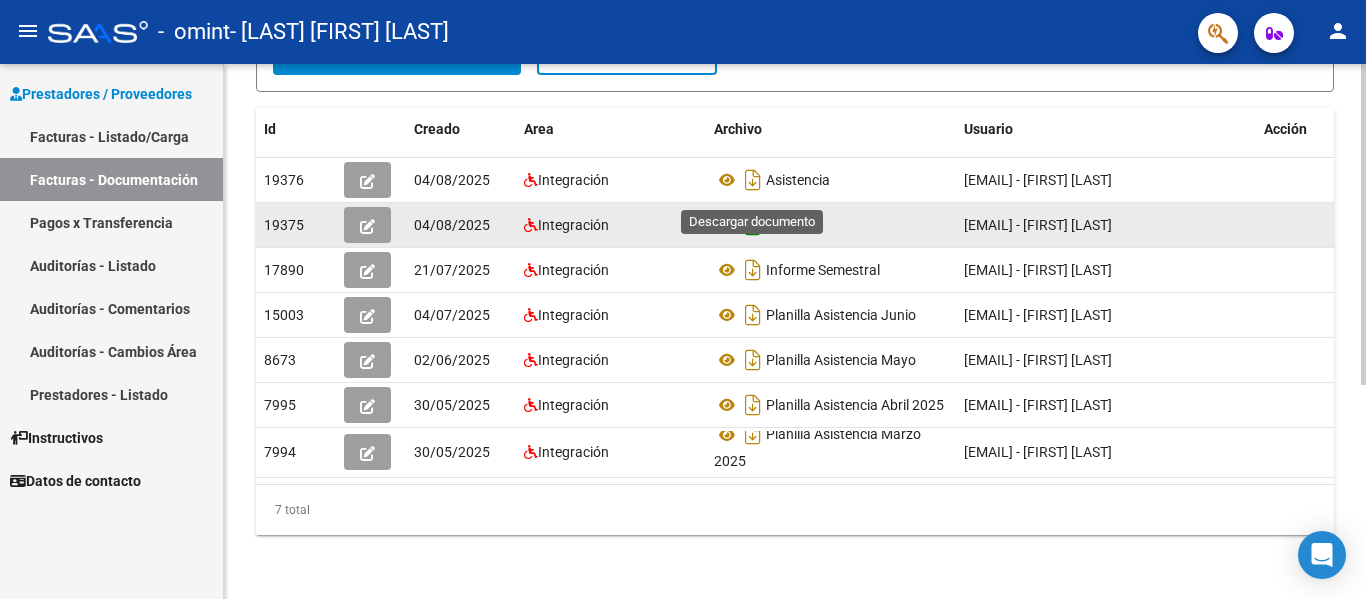 click 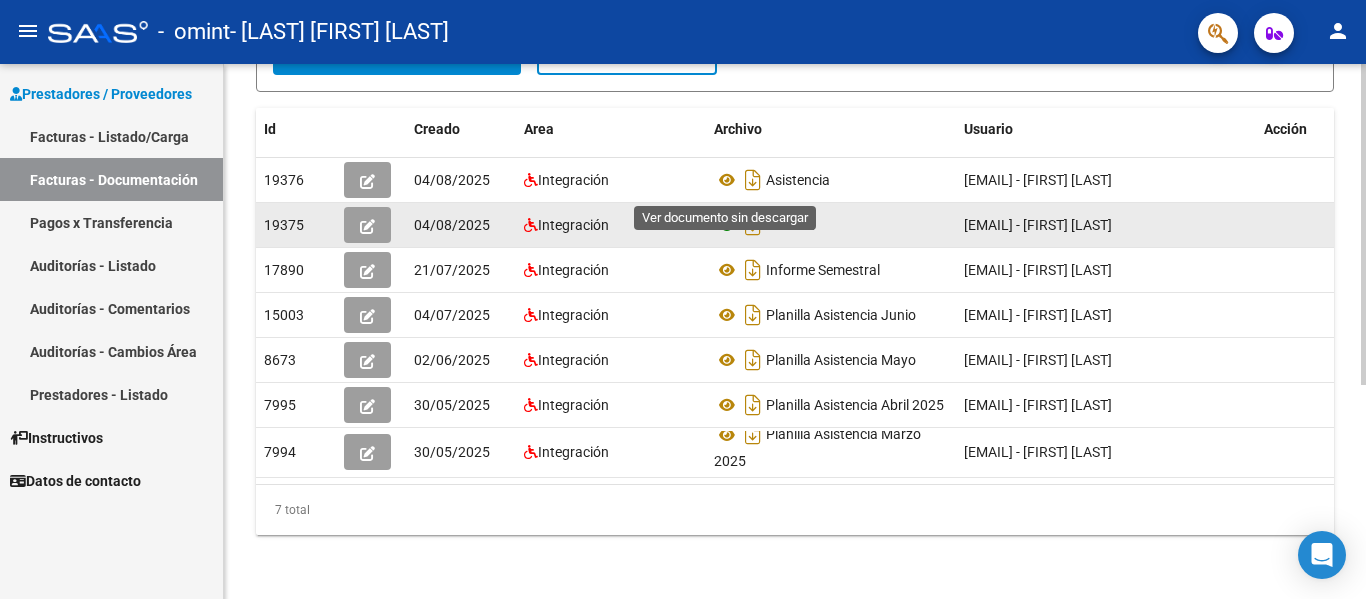 click 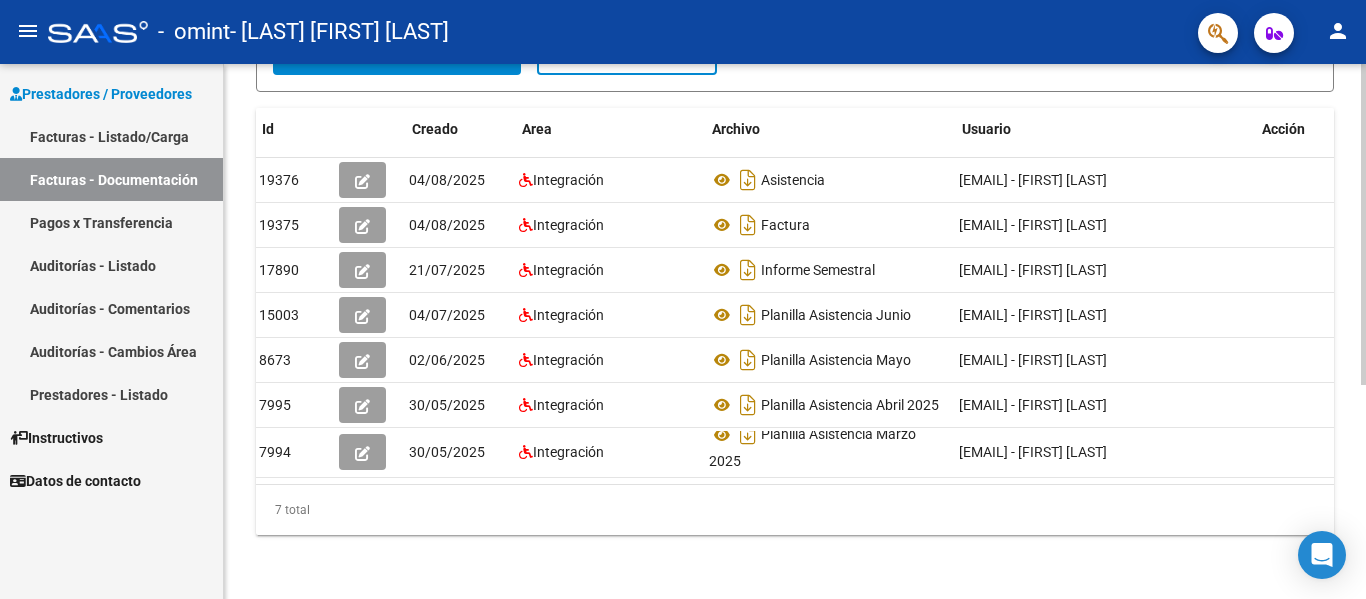 scroll, scrollTop: 0, scrollLeft: 22, axis: horizontal 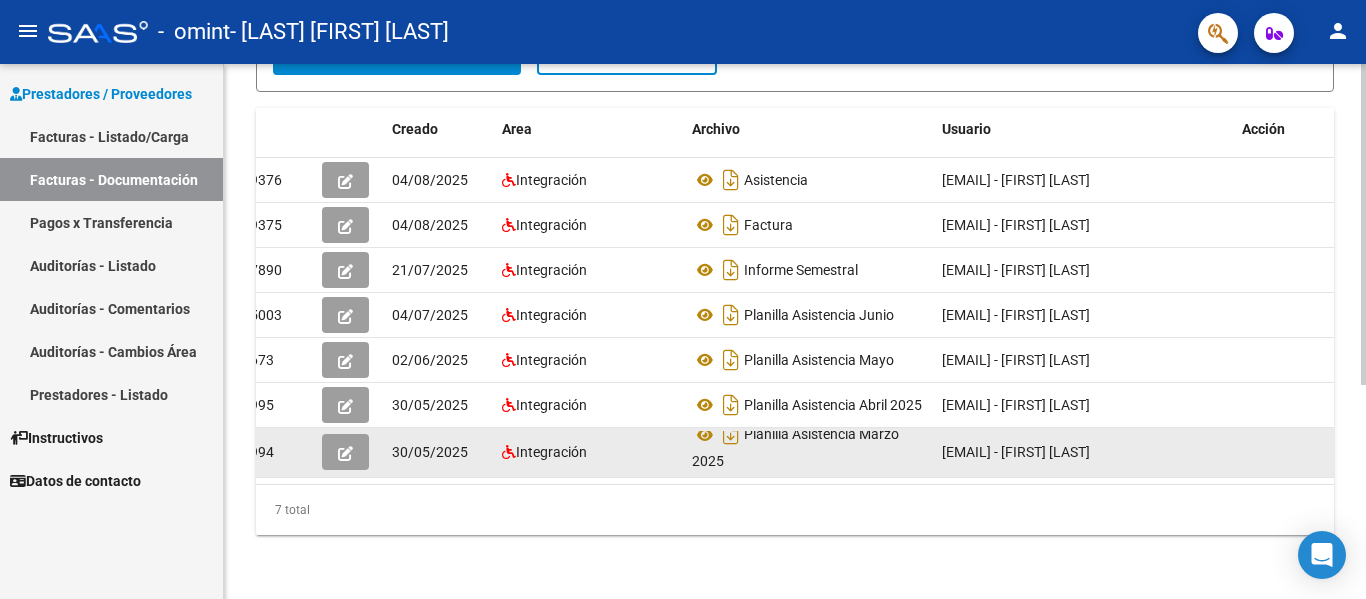 click on "Integración" 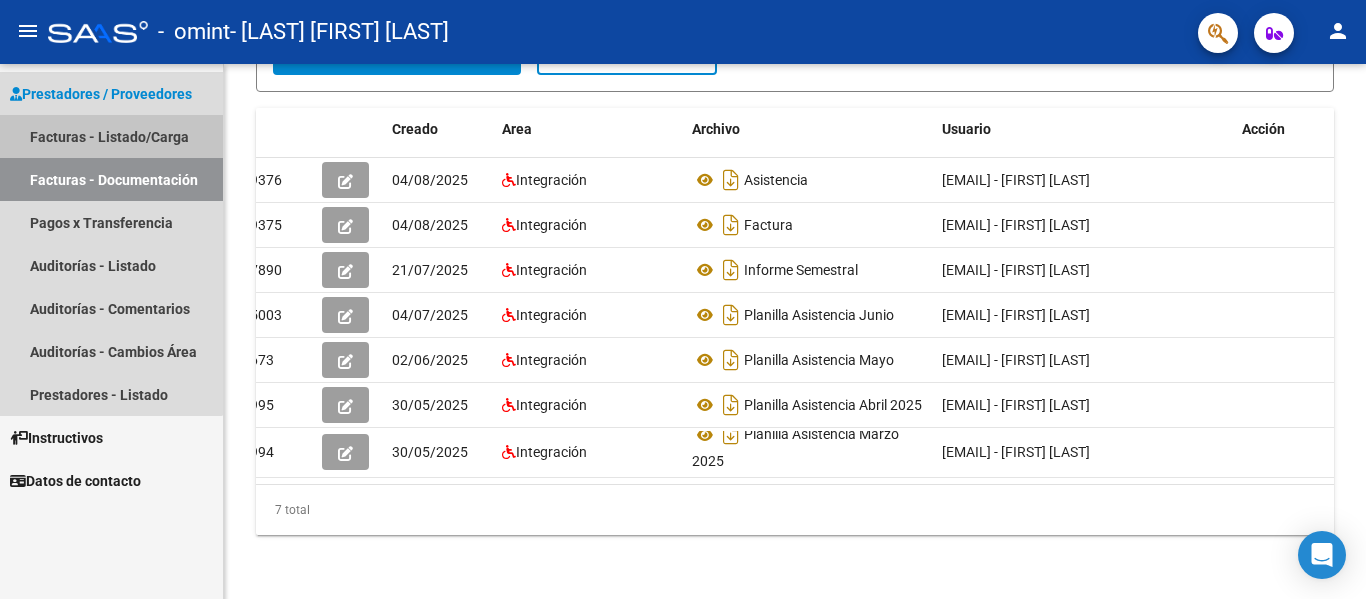 click on "Facturas - Listado/Carga" at bounding box center (111, 136) 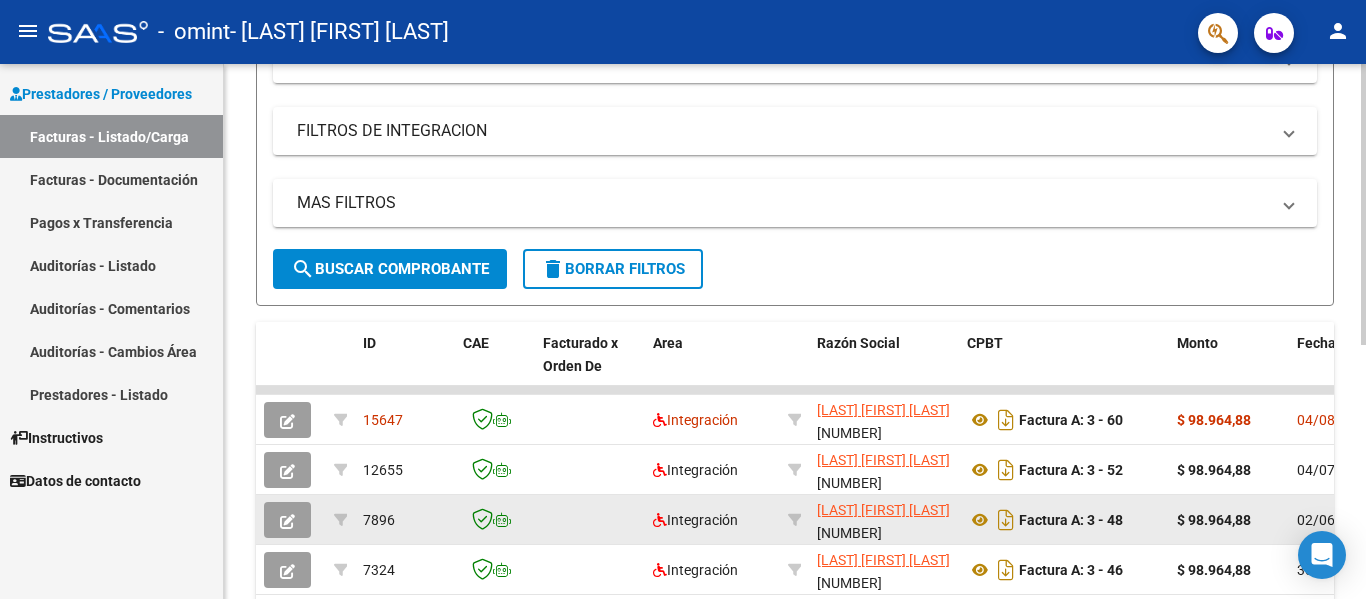 scroll, scrollTop: 400, scrollLeft: 0, axis: vertical 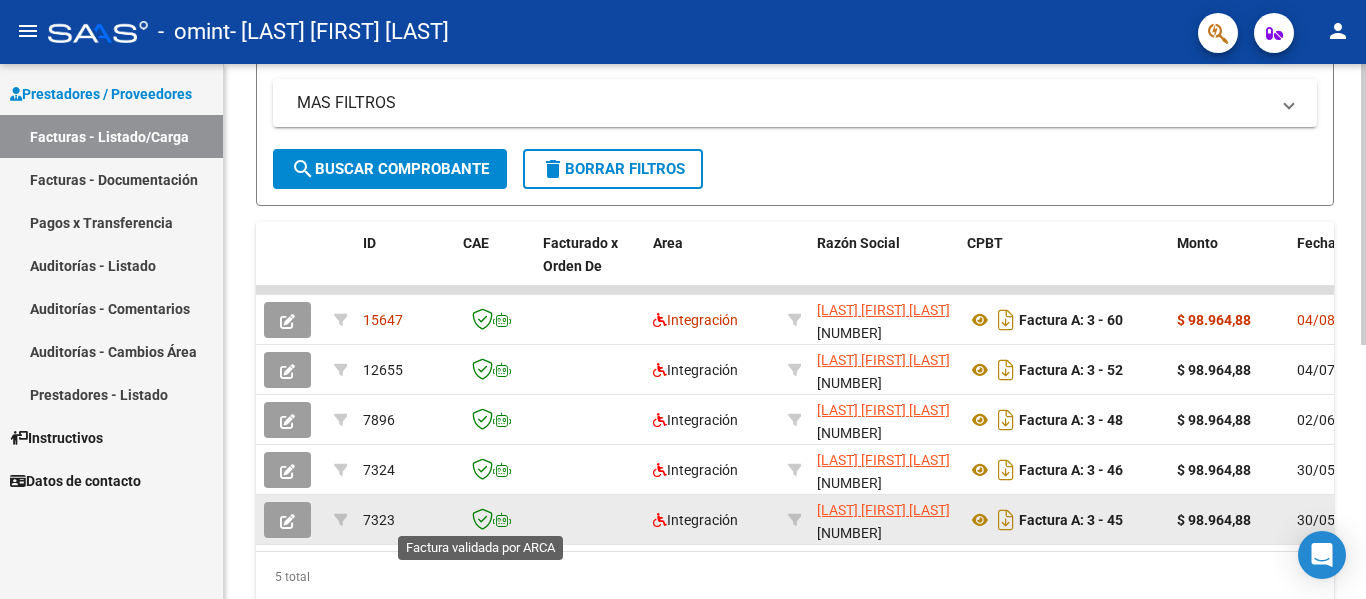 click 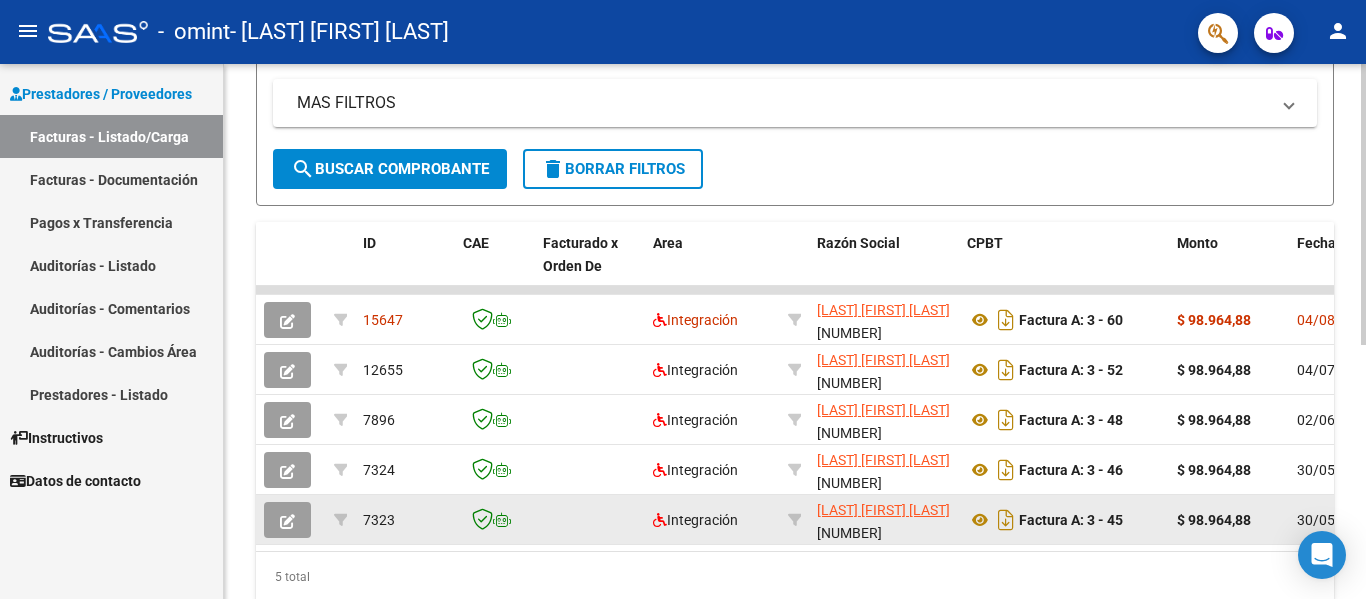 drag, startPoint x: 479, startPoint y: 569, endPoint x: 691, endPoint y: 516, distance: 218.5246 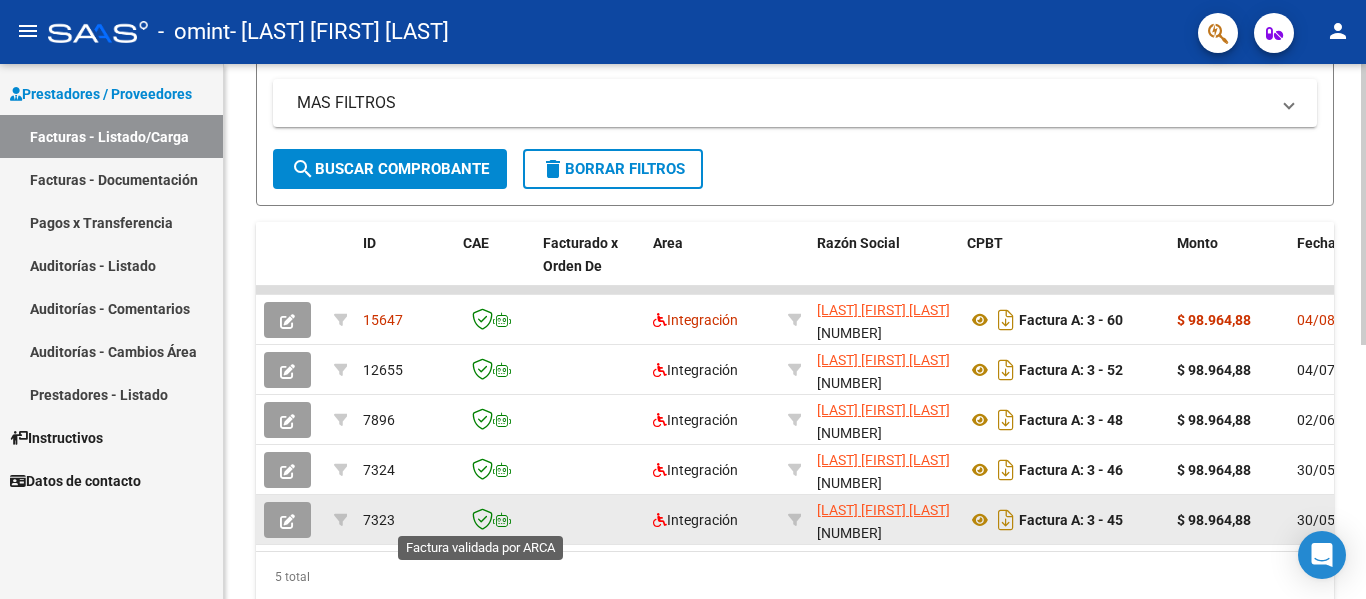 click 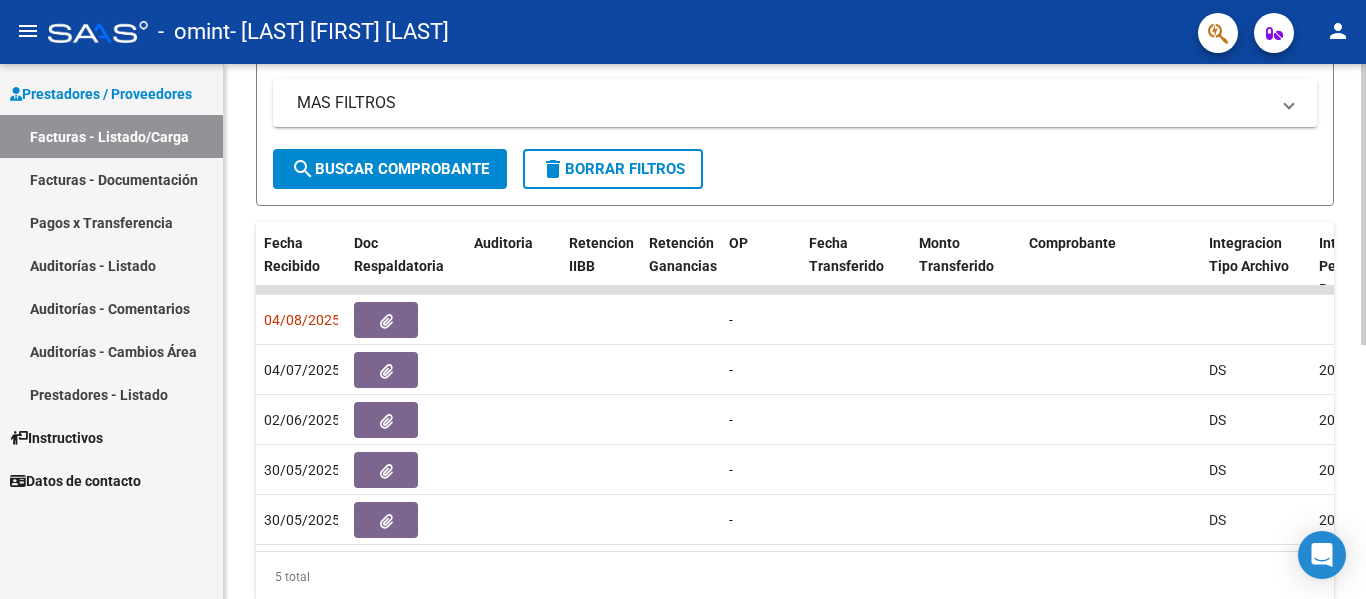 scroll, scrollTop: 0, scrollLeft: 1201, axis: horizontal 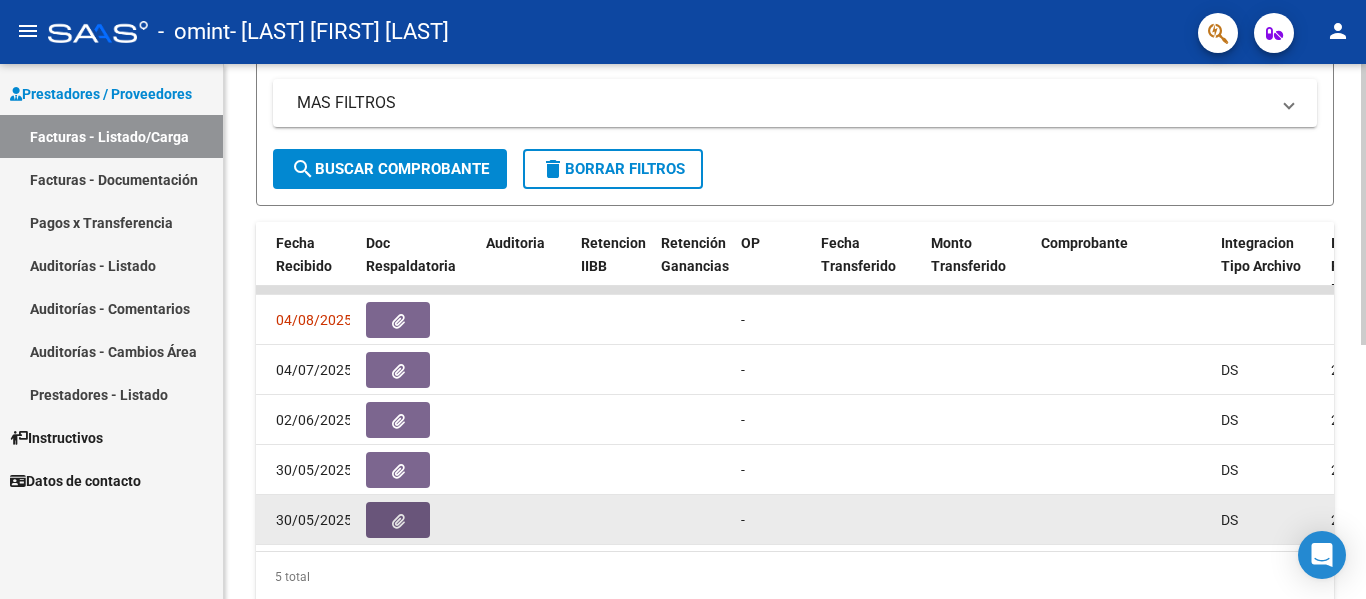 click 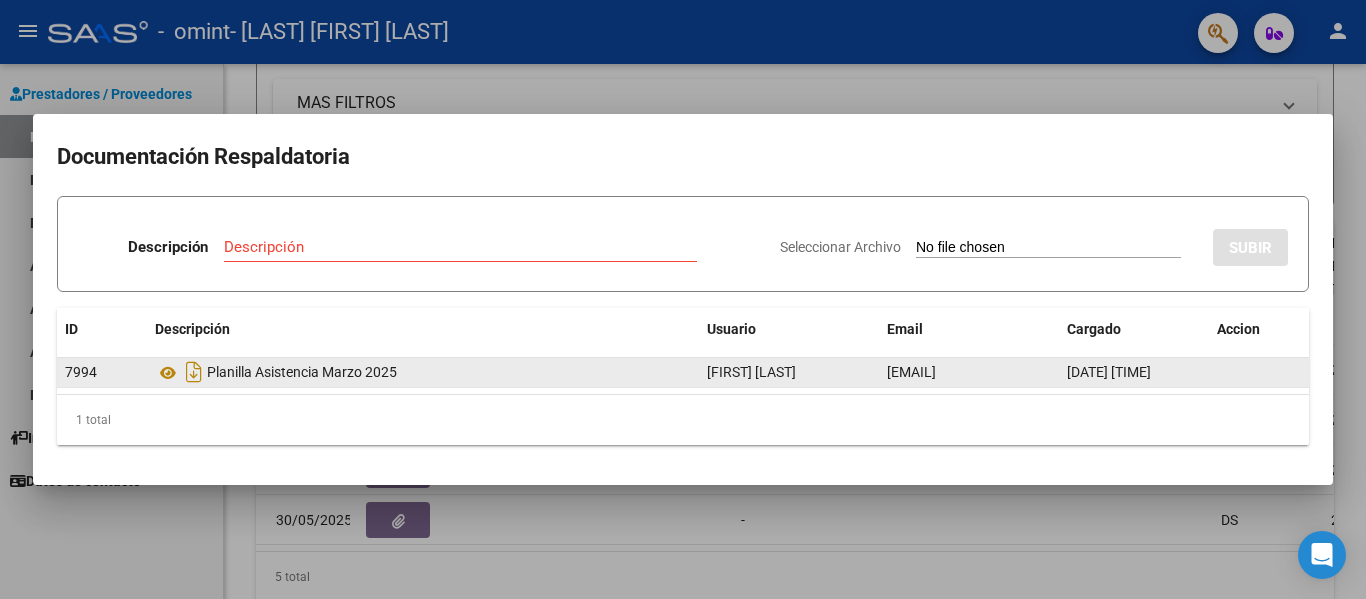 click on "Planilla Asistencia Marzo 2025" 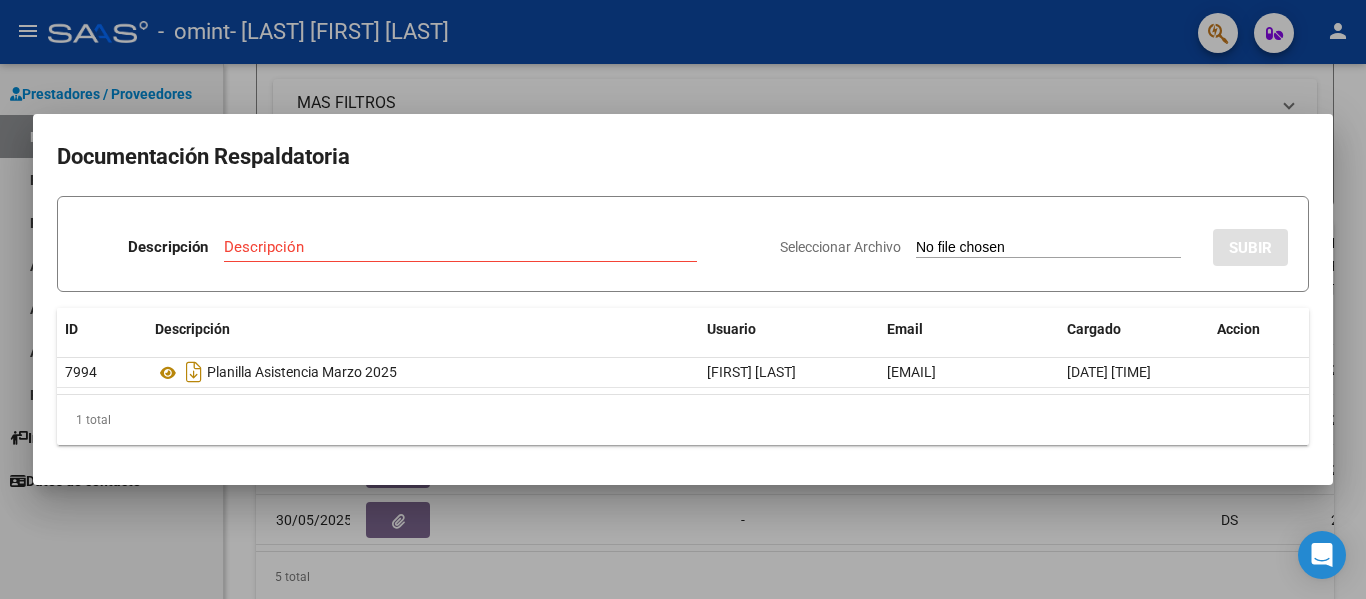 click on "Documentación Respaldatoria Descripción Descripción Seleccionar Archivo SUBIR ID Descripción Usuario Email Cargado Accion [NUMBER]  Planilla Asistencia Marzo 2025  [FIRST] [LAST] [EMAIL] [DATE] [TIME]  1 total   1" at bounding box center [683, 299] 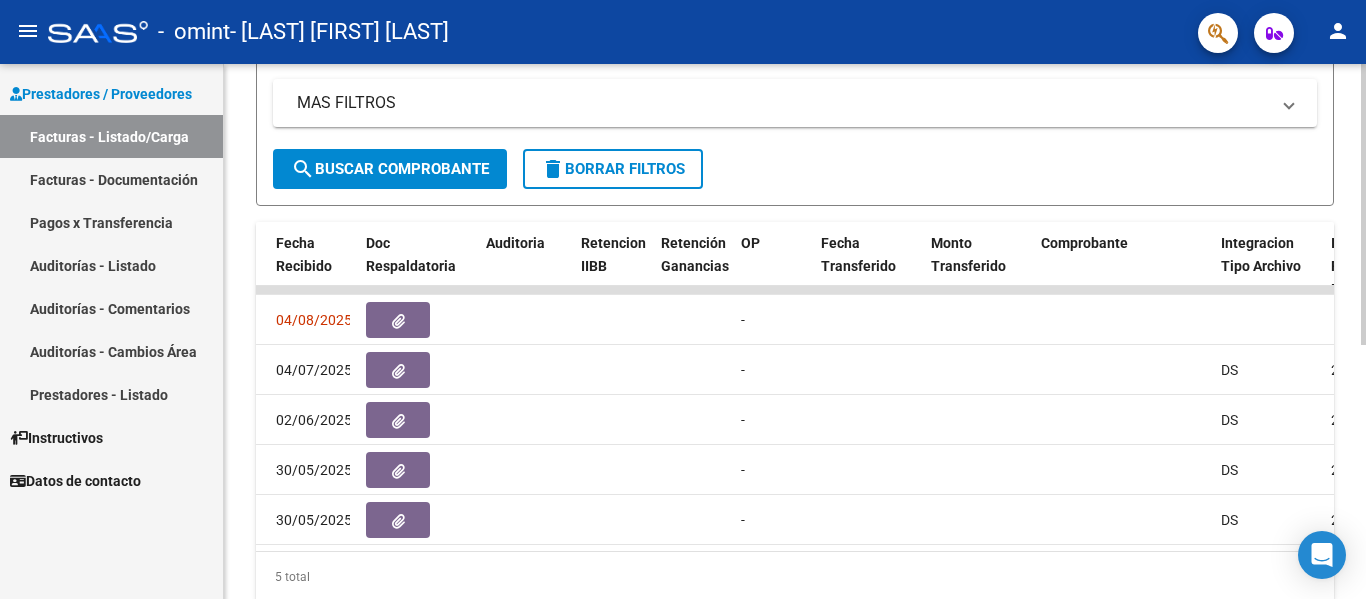 scroll, scrollTop: 483, scrollLeft: 0, axis: vertical 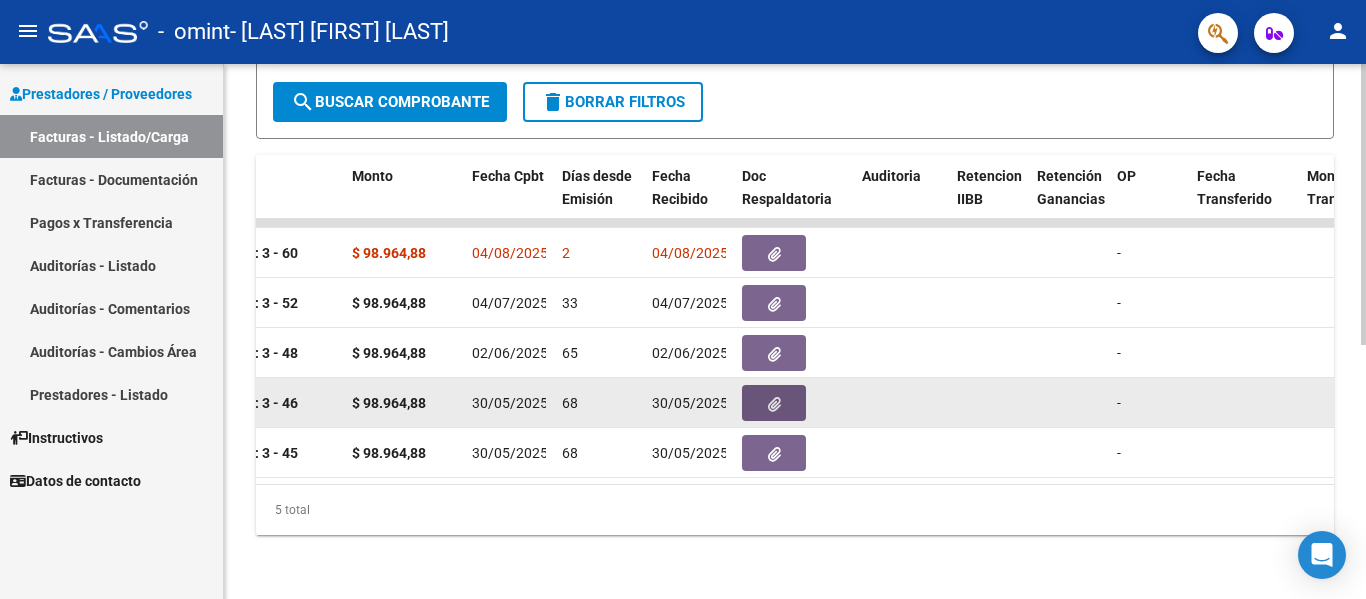 click 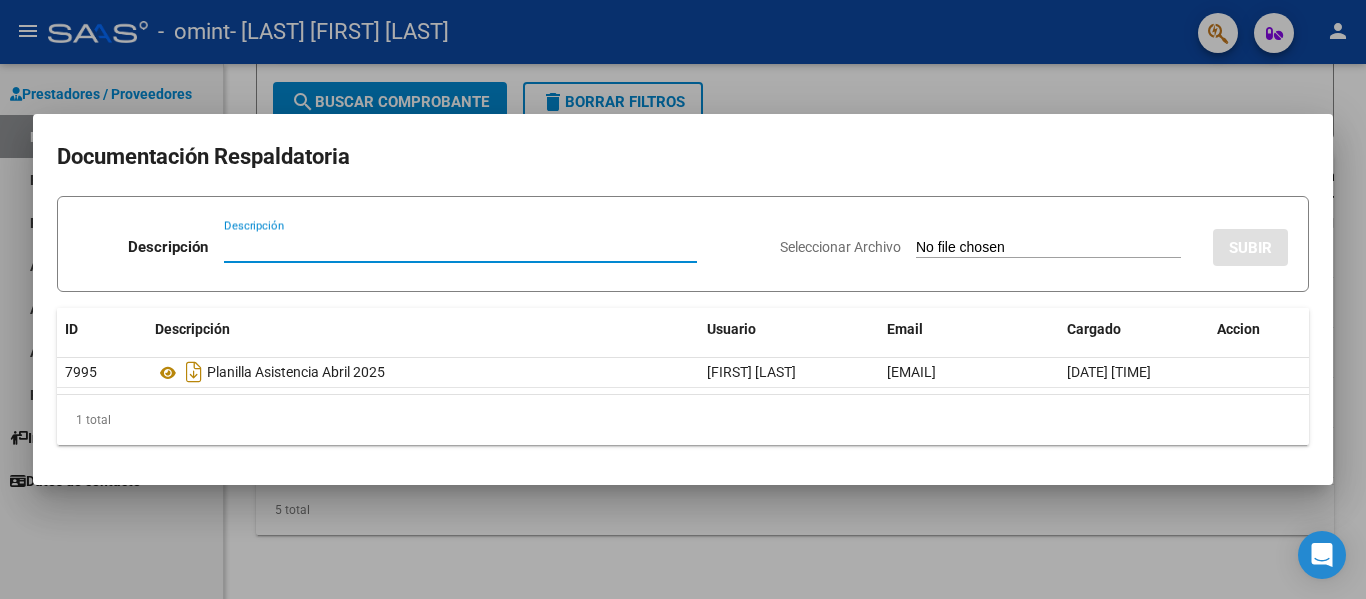 click at bounding box center [683, 299] 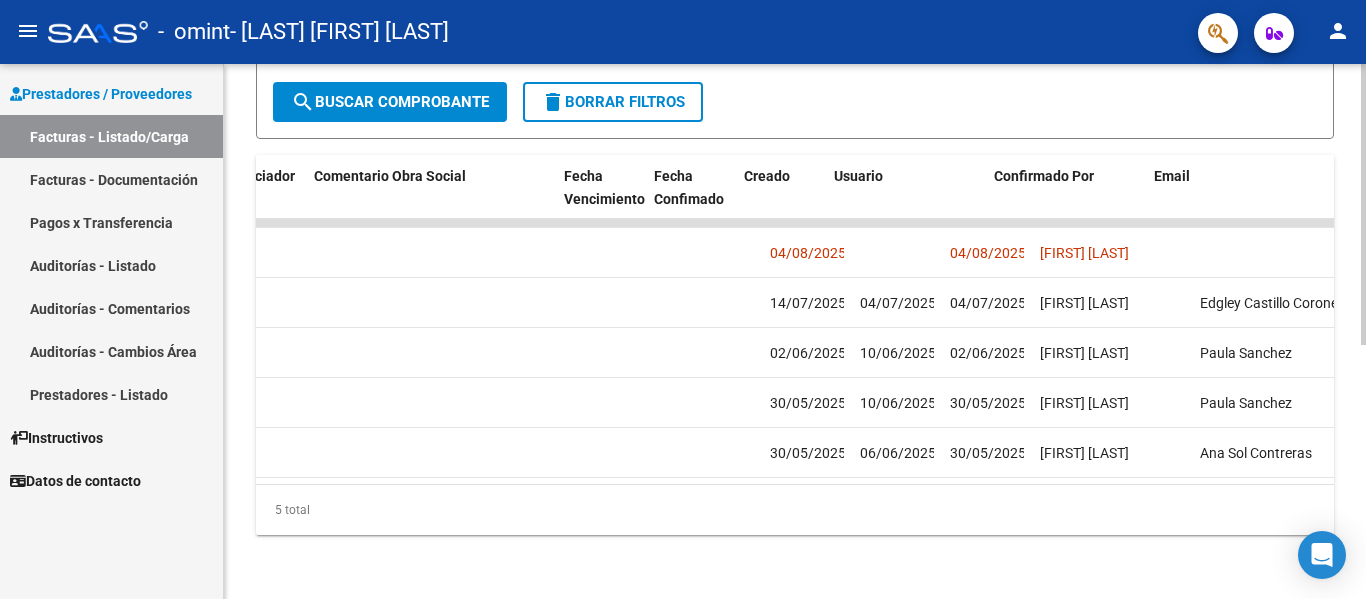 scroll, scrollTop: 0, scrollLeft: 3138, axis: horizontal 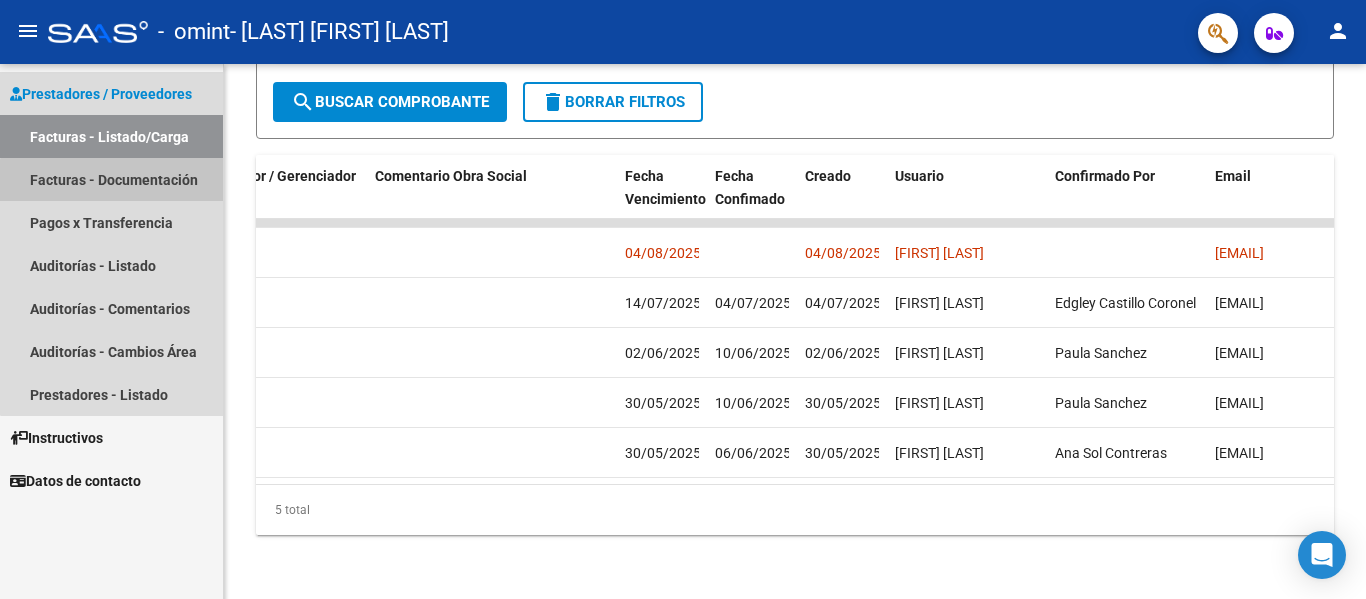 click on "Facturas - Documentación" at bounding box center (111, 179) 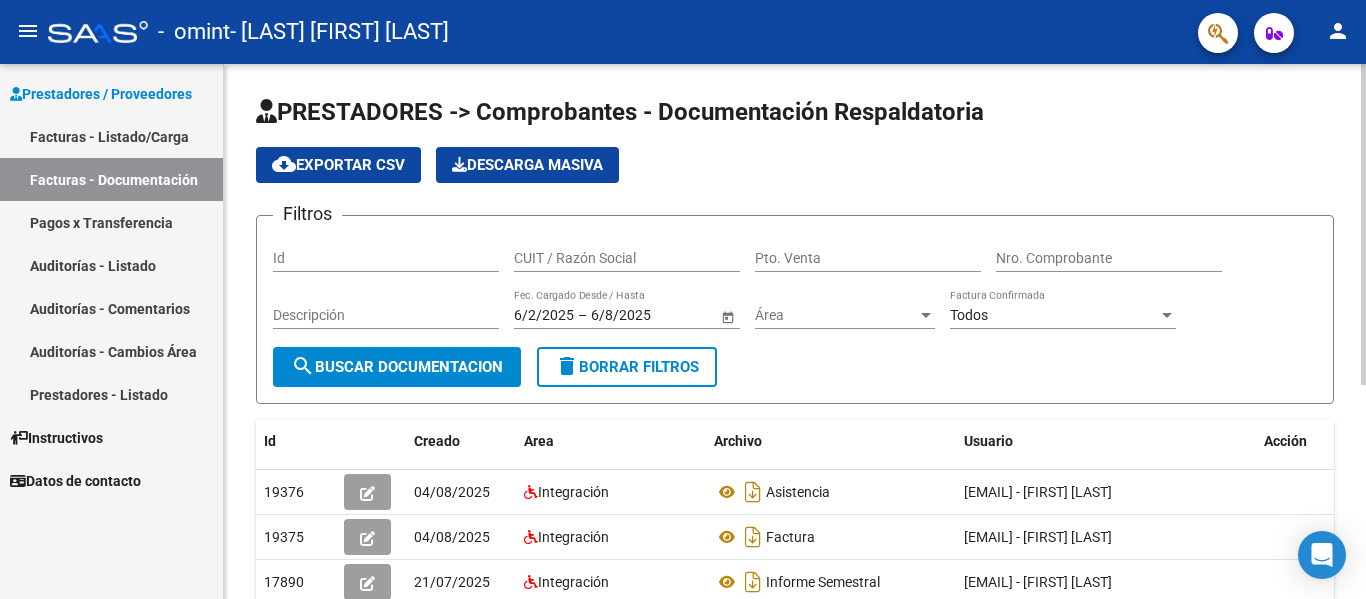 scroll, scrollTop: 358, scrollLeft: 0, axis: vertical 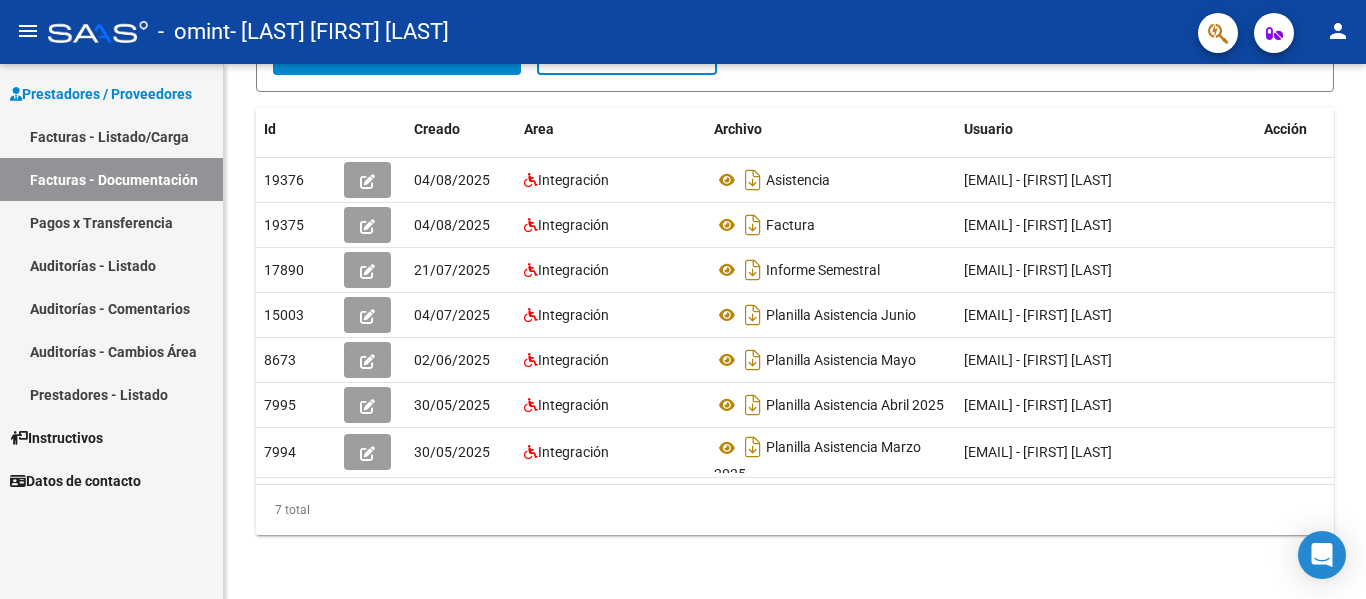 click on "Facturas - Listado/Carga" at bounding box center [111, 136] 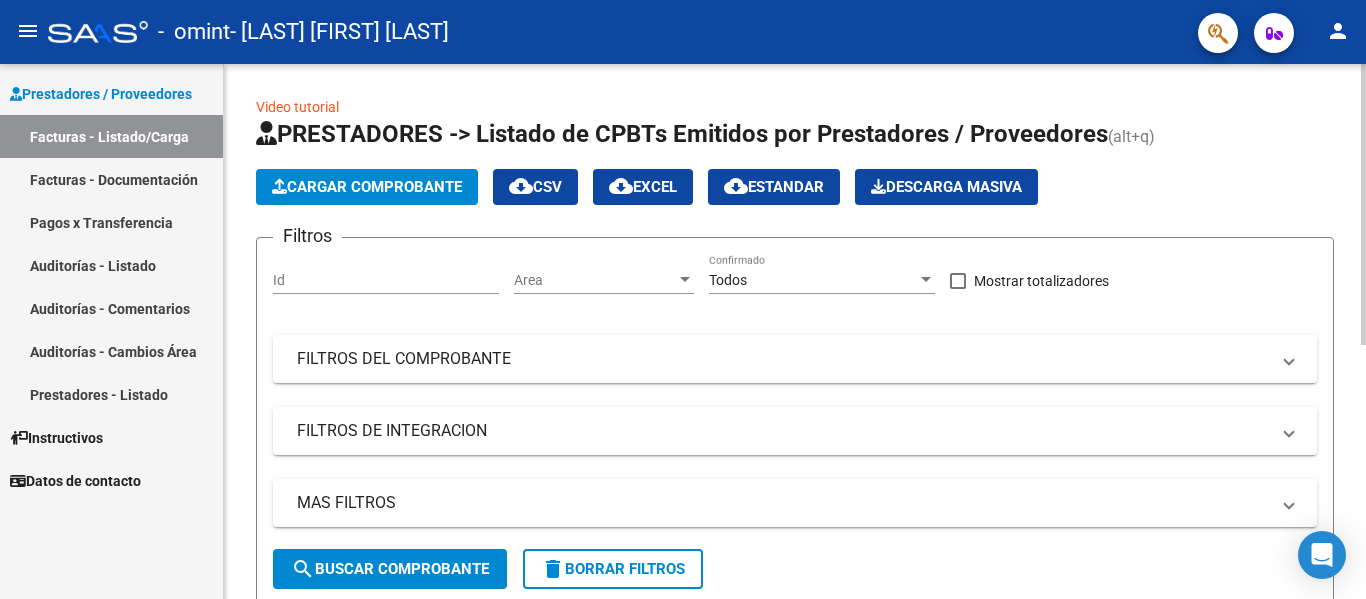 scroll, scrollTop: 483, scrollLeft: 0, axis: vertical 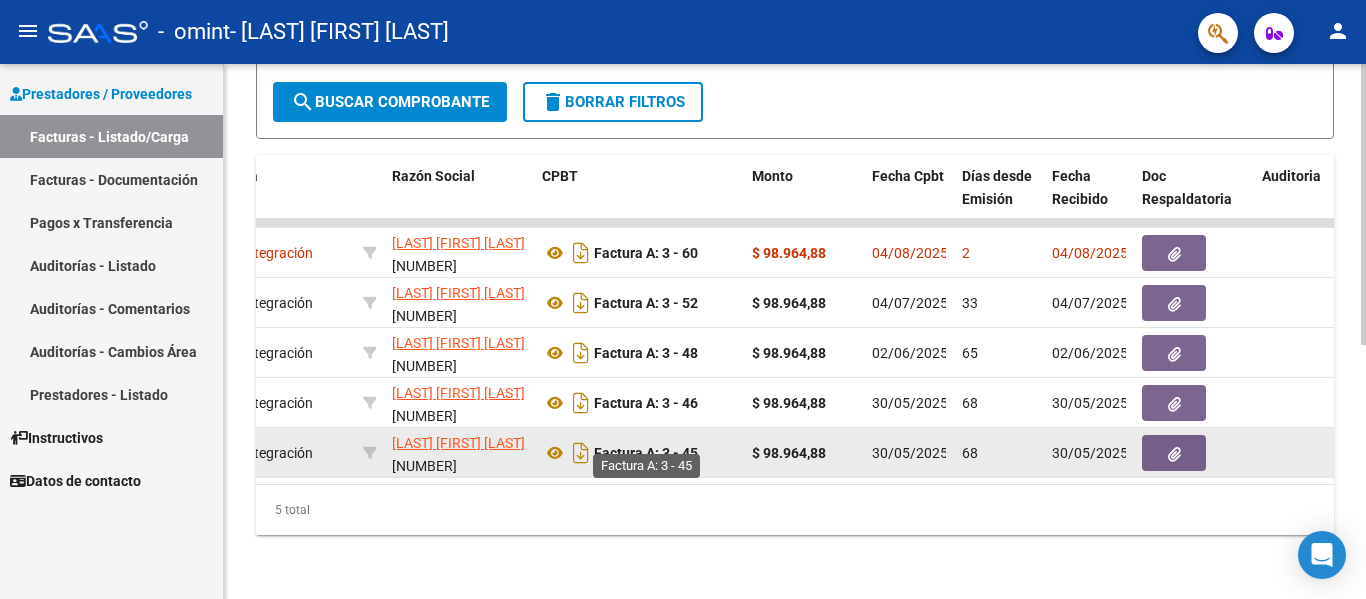click on "Factura A: 3 - 45" 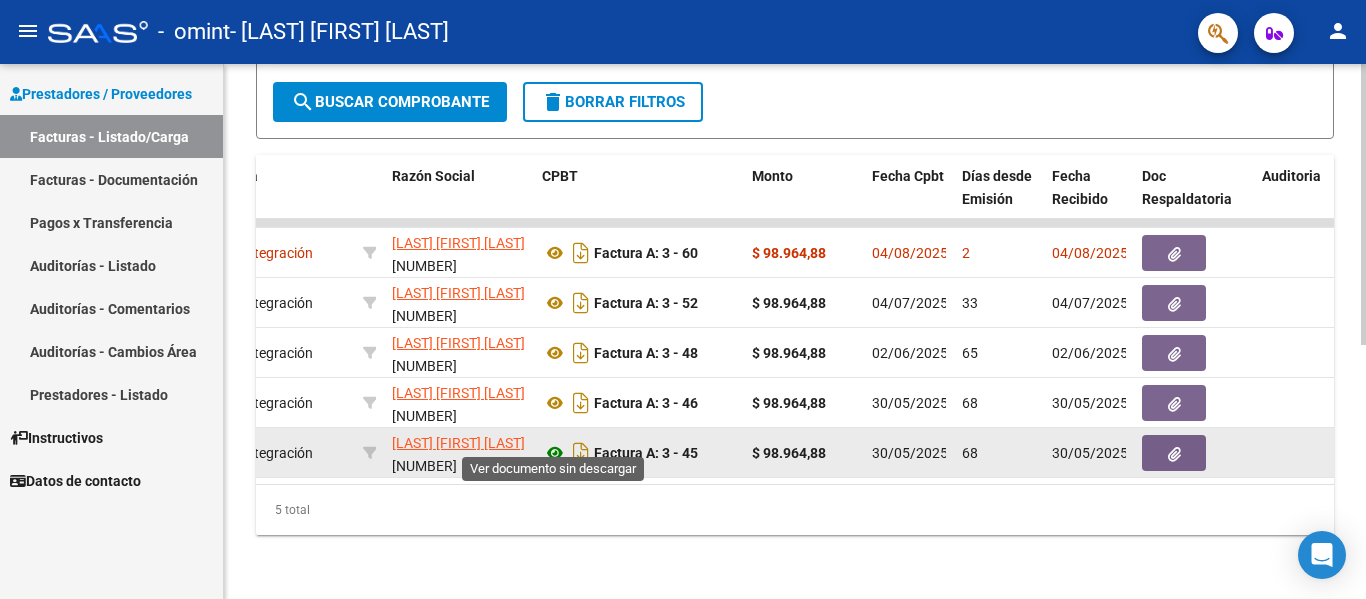 click 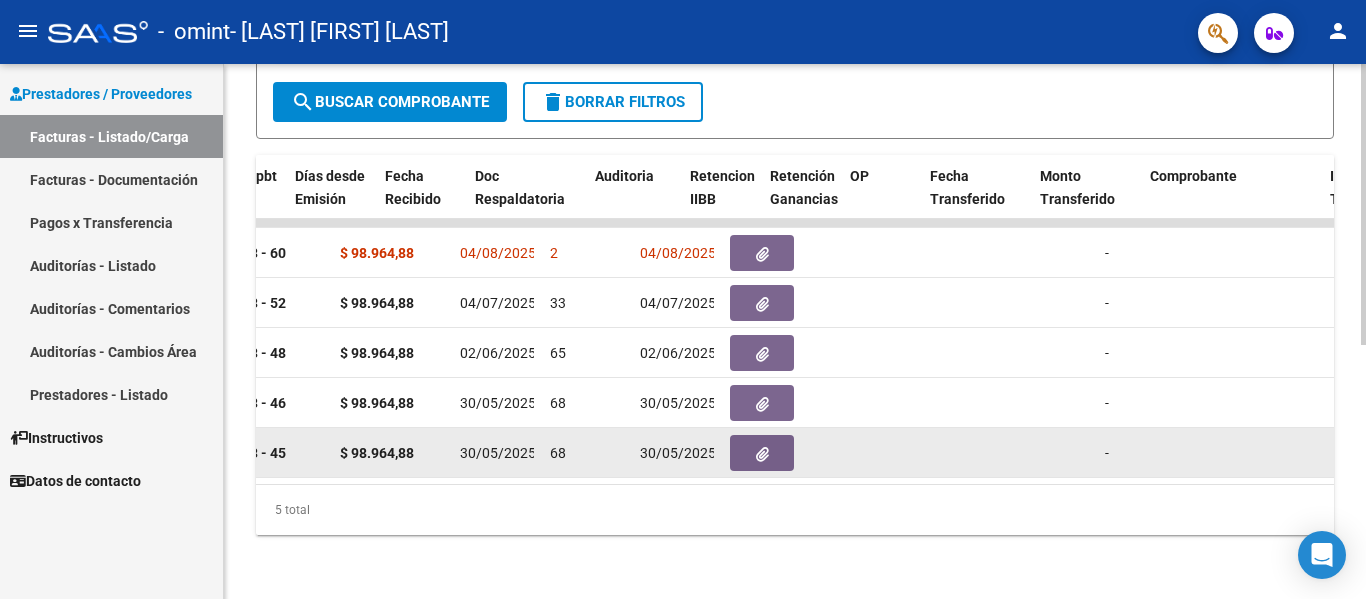 scroll, scrollTop: 0, scrollLeft: 1092, axis: horizontal 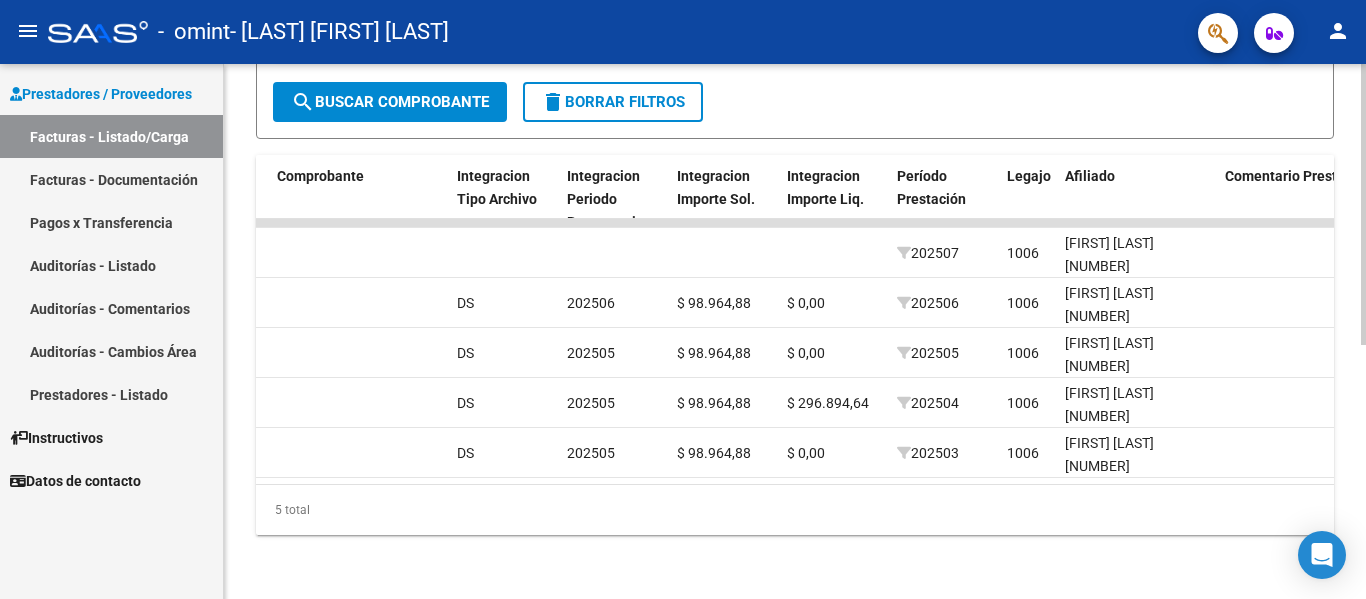 drag, startPoint x: 836, startPoint y: 487, endPoint x: 503, endPoint y: 490, distance: 333.01352 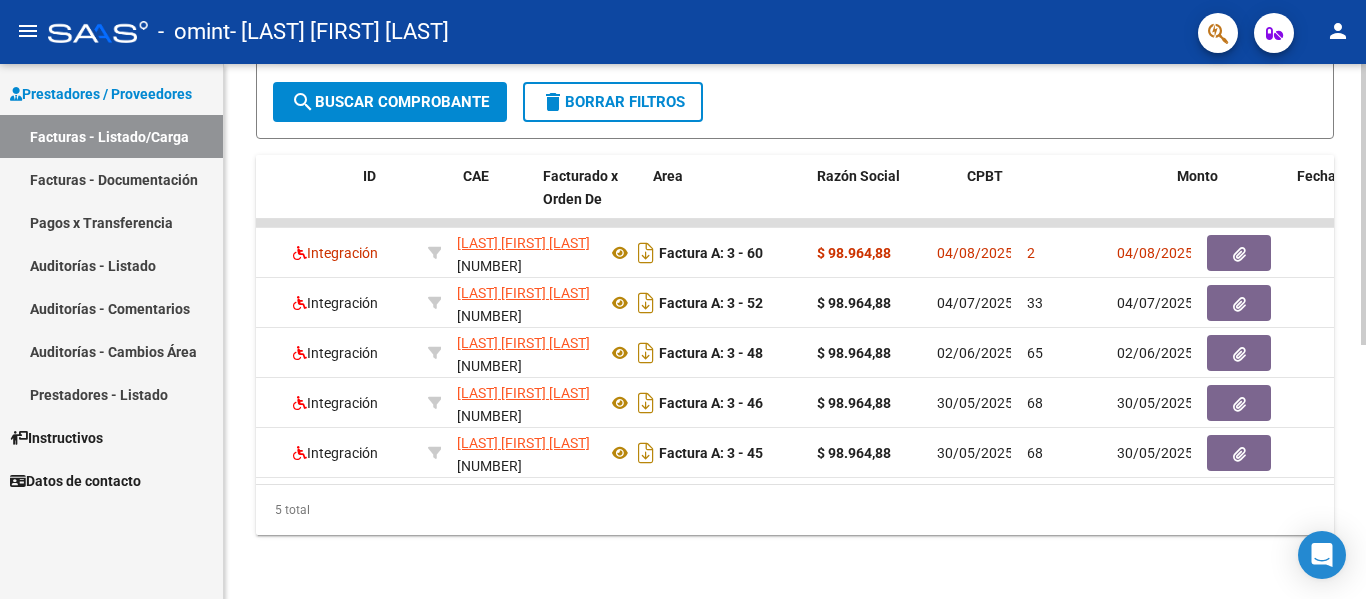 scroll, scrollTop: 0, scrollLeft: 0, axis: both 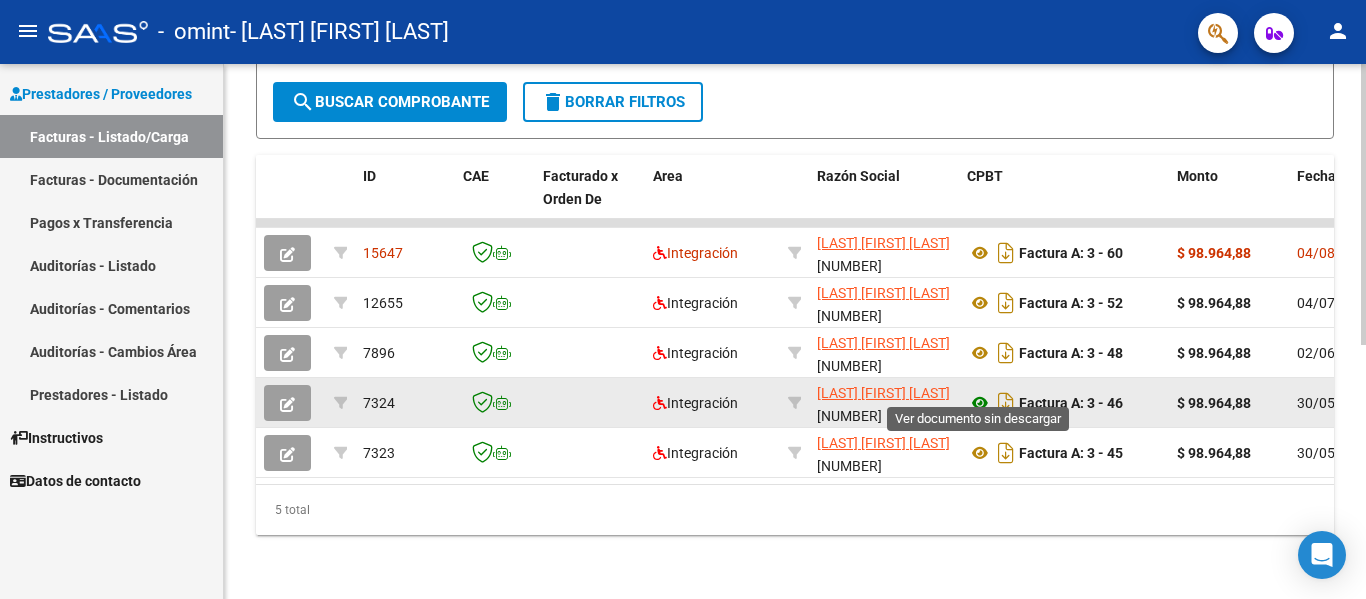 click 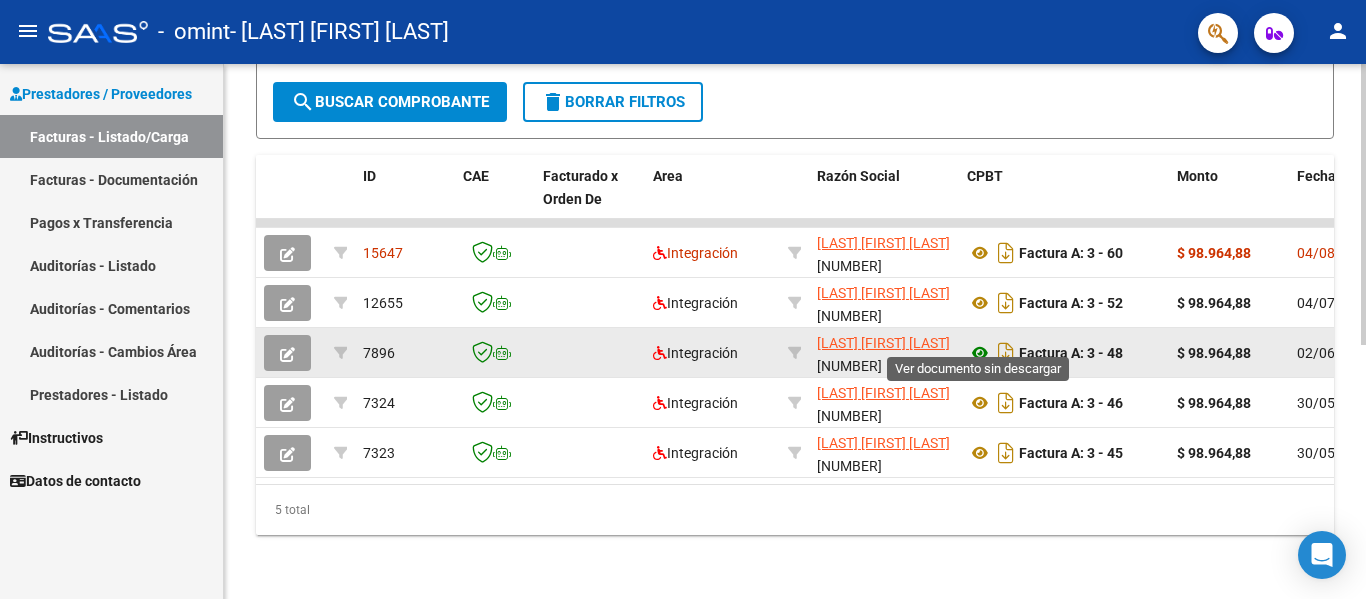 click 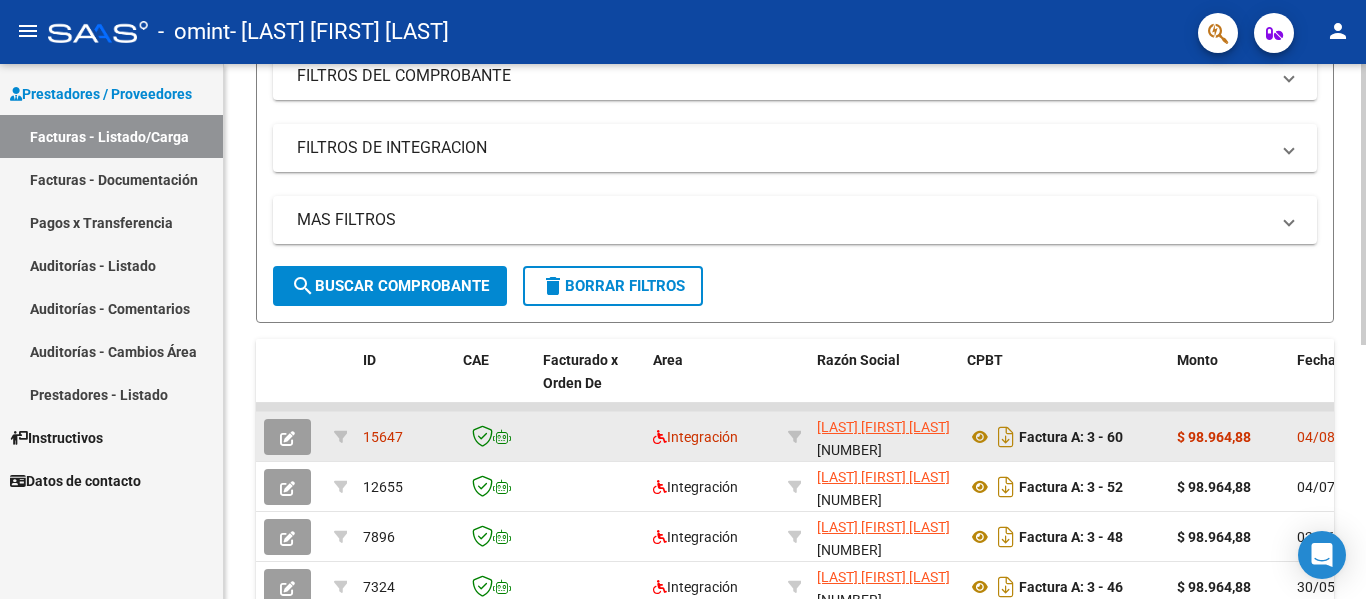 scroll, scrollTop: 483, scrollLeft: 0, axis: vertical 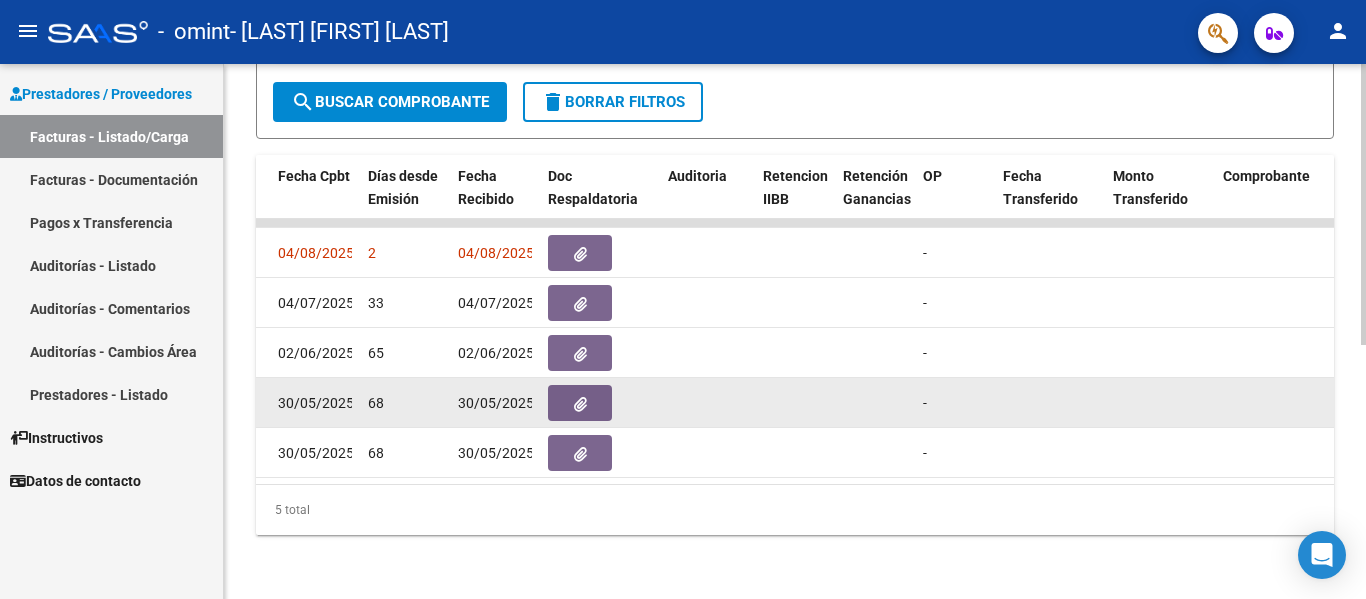 click 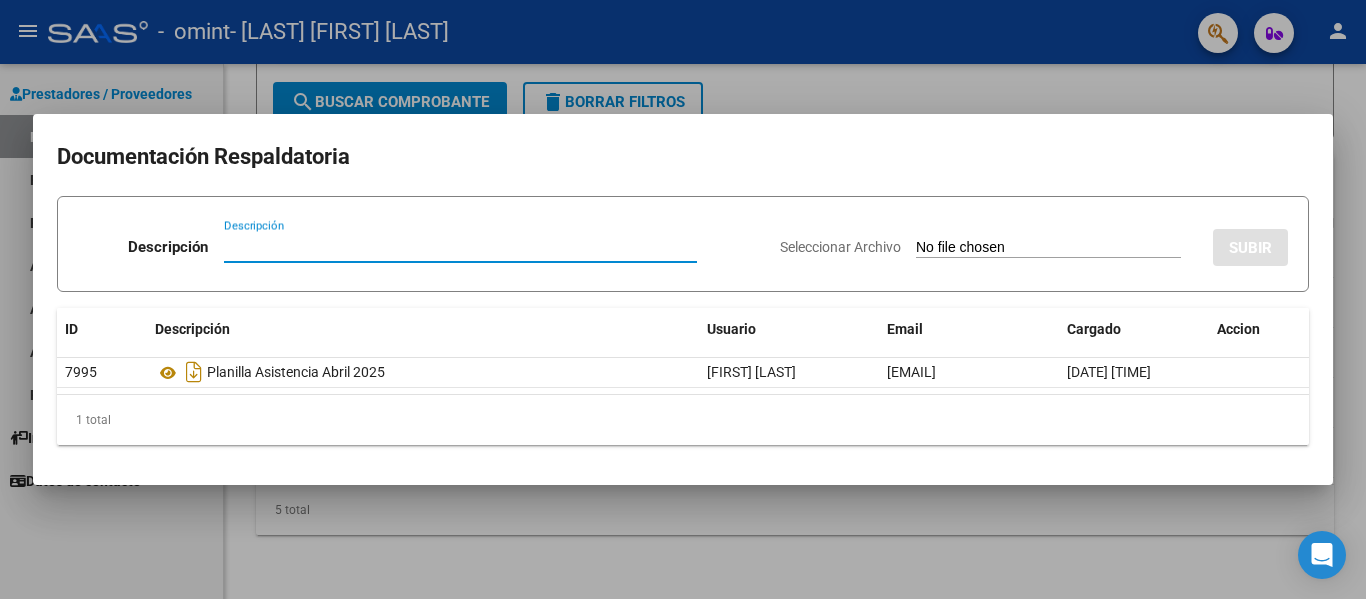 click at bounding box center (683, 299) 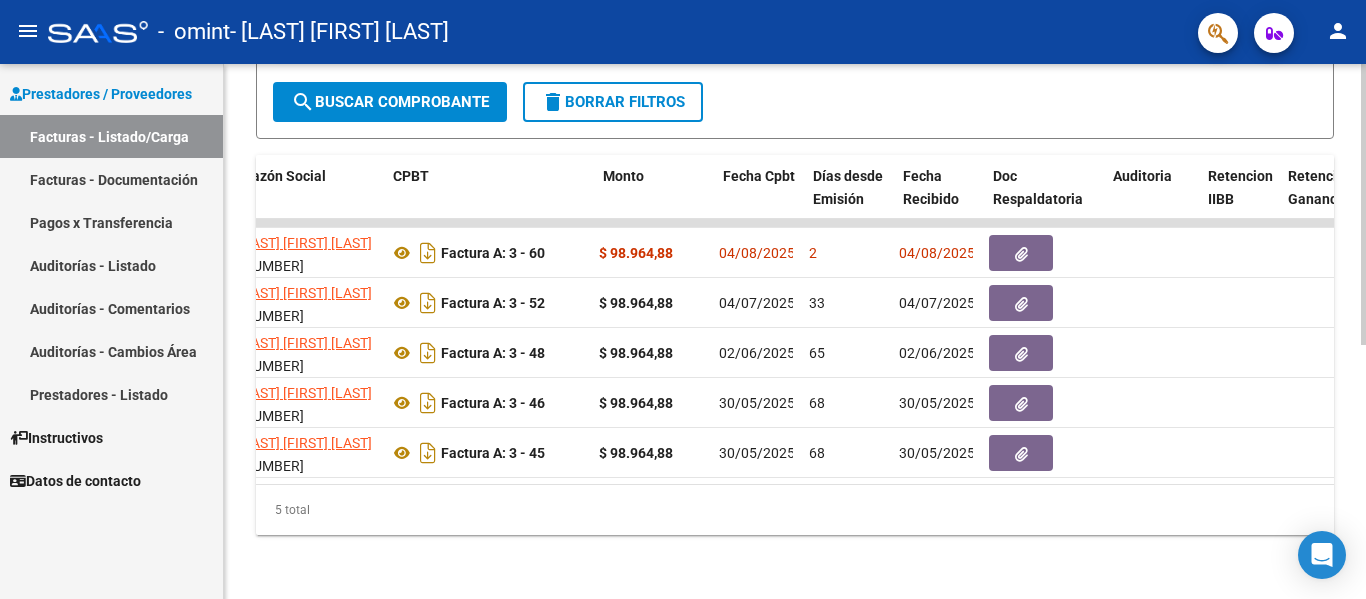 scroll, scrollTop: 0, scrollLeft: 574, axis: horizontal 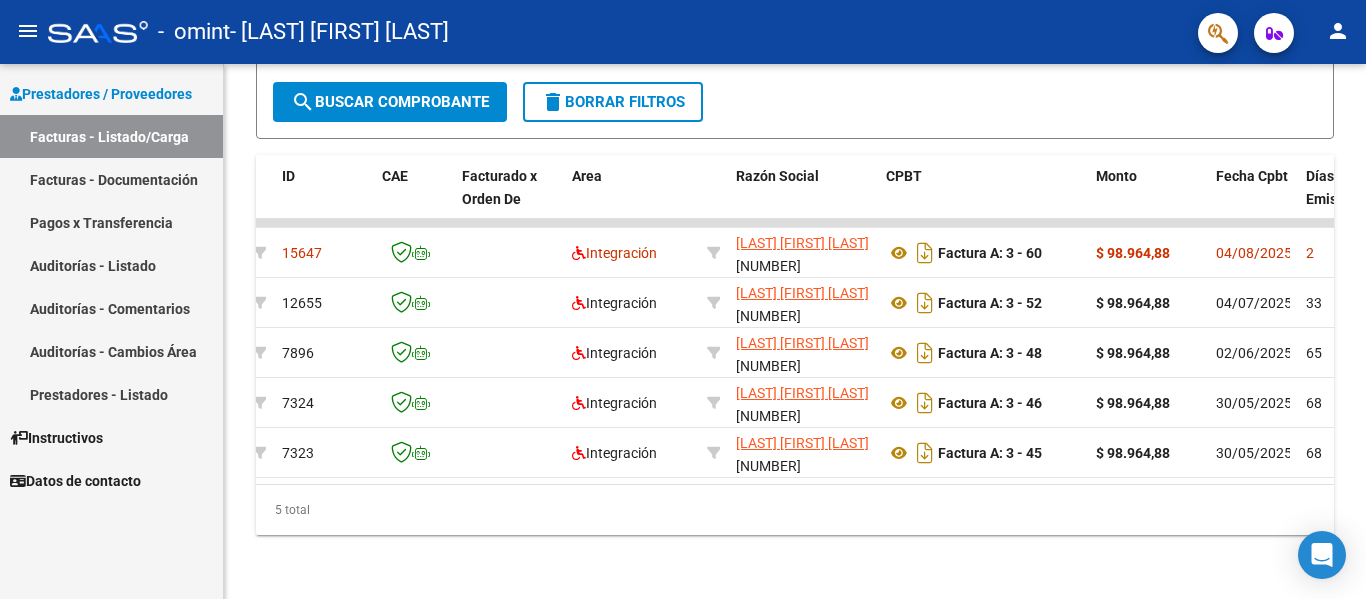 click on "Facturas - Documentación" at bounding box center (111, 179) 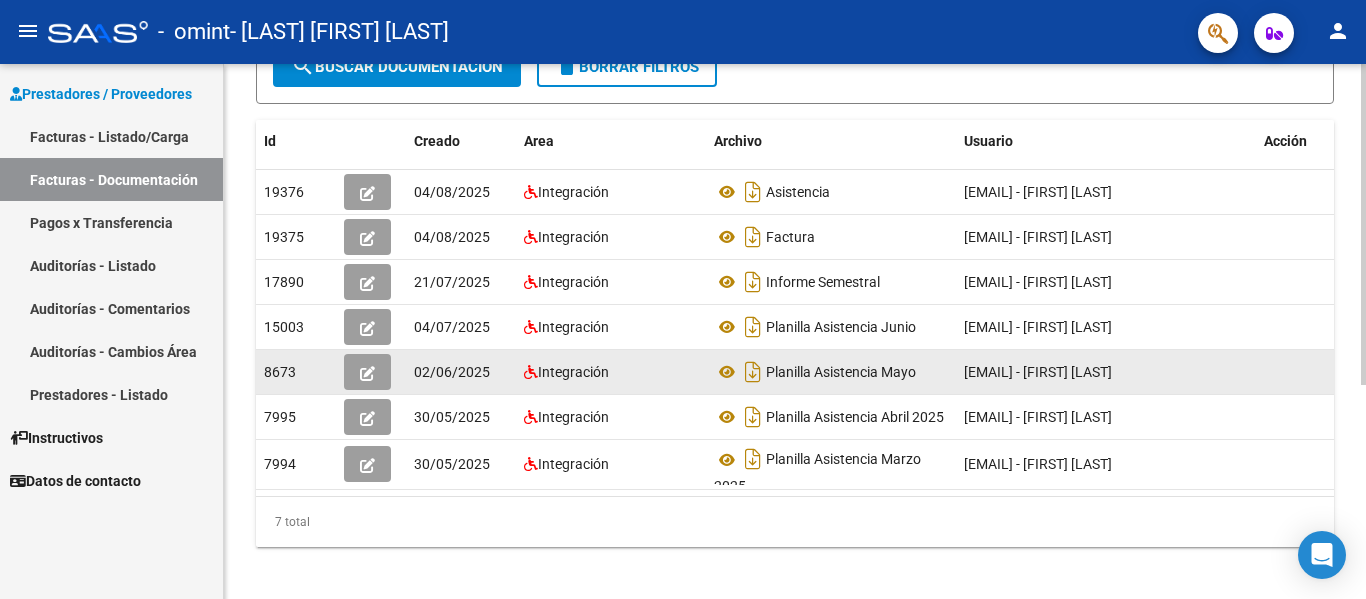 scroll, scrollTop: 358, scrollLeft: 0, axis: vertical 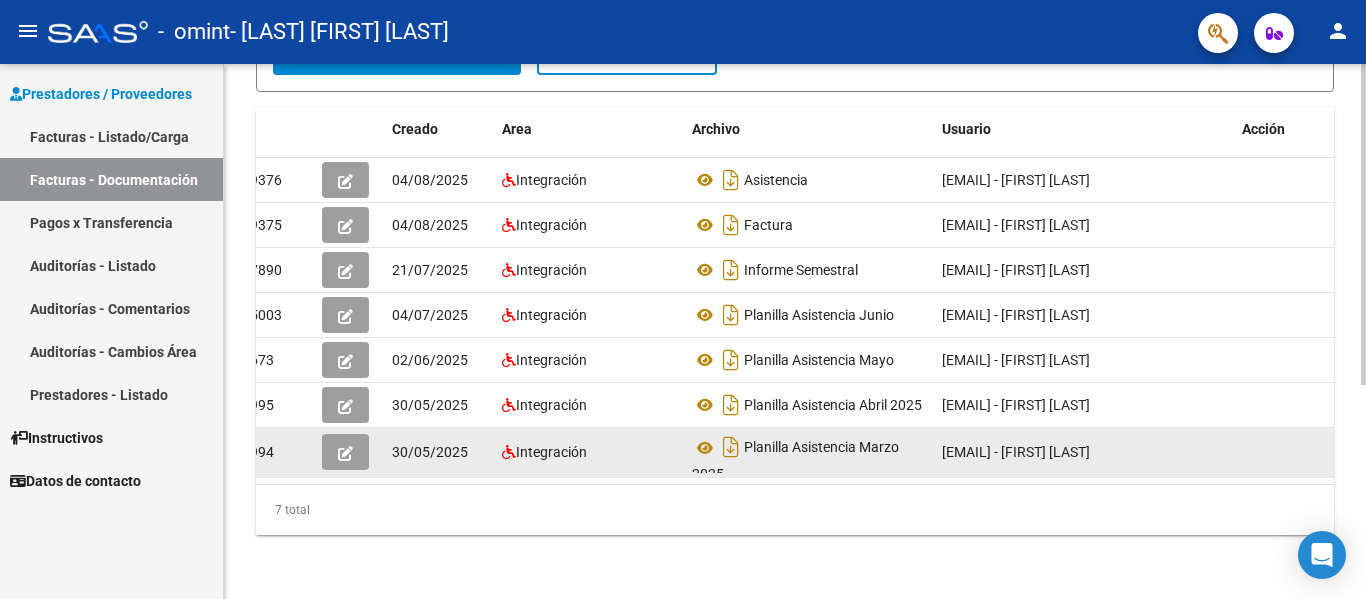 click on "[DATE] Integración Asistencia  [EMAIL] - [FIRST] [LAST]  [NUMBER]
[DATE] Integración Factura  [EMAIL] - [FIRST] [LAST]  [NUMBER]
[DATE] Integración Informe Semestral  [EMAIL] - [FIRST] [LAST]  [NUMBER]
[DATE] Integración Planilla Asistencia Junio  [EMAIL] - [FIRST] [LAST]  [NUMBER]
[DATE] Integración Planilla Asistencia Mayo  [EMAIL] - [FIRST] [LAST]  [NUMBER]
[DATE] Integración Planilla Asistencia Abril 2025  [EMAIL] - [FIRST] [LAST]  [NUMBER]
[DATE] Integración Planilla Asistencia Marzo 2025  [EMAIL] - [FIRST] [LAST]" 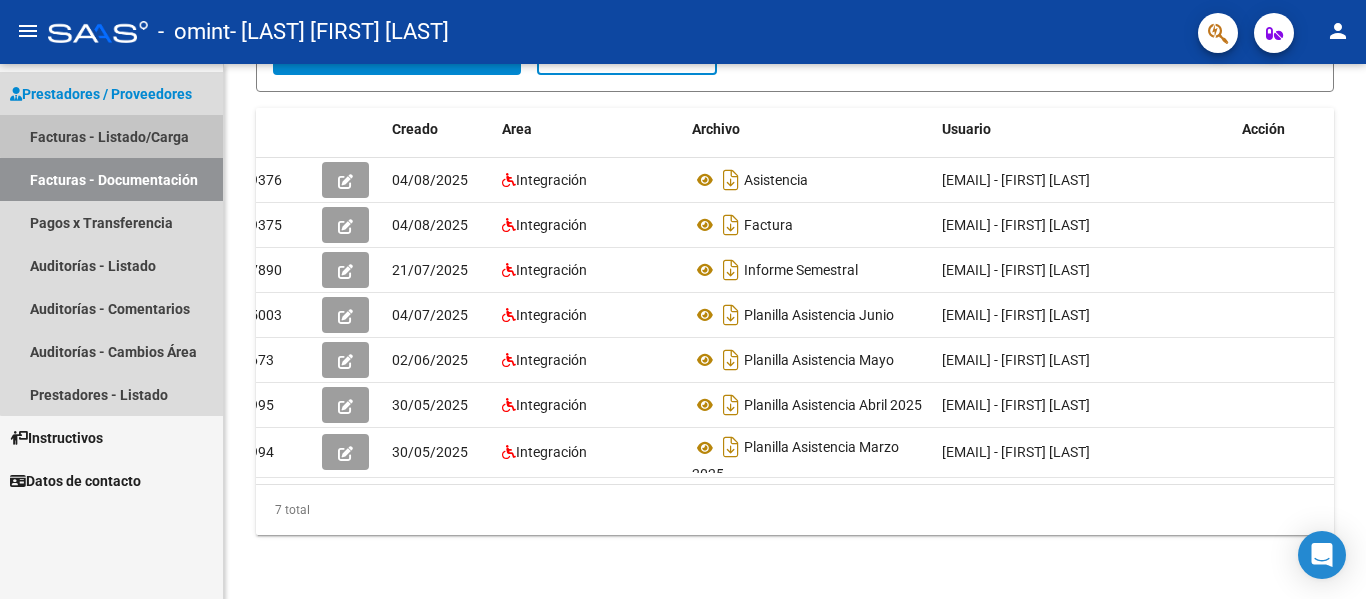 click on "Facturas - Listado/Carga" at bounding box center (111, 136) 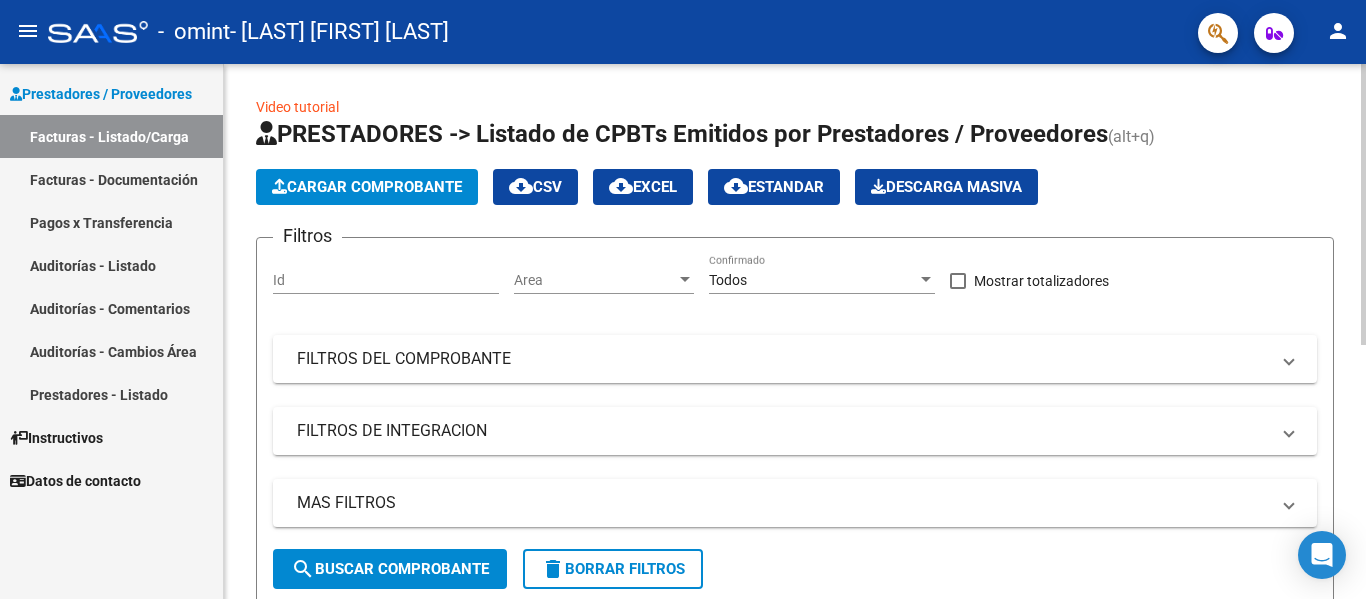scroll, scrollTop: 400, scrollLeft: 0, axis: vertical 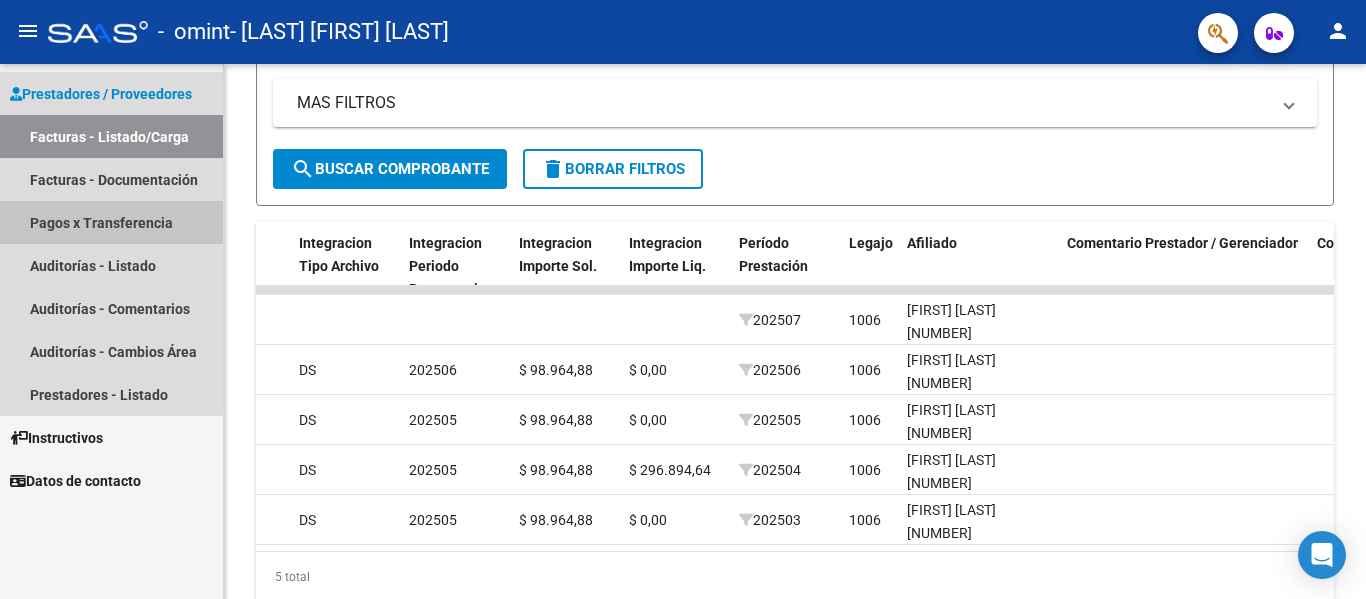 click on "Pagos x Transferencia" at bounding box center (111, 222) 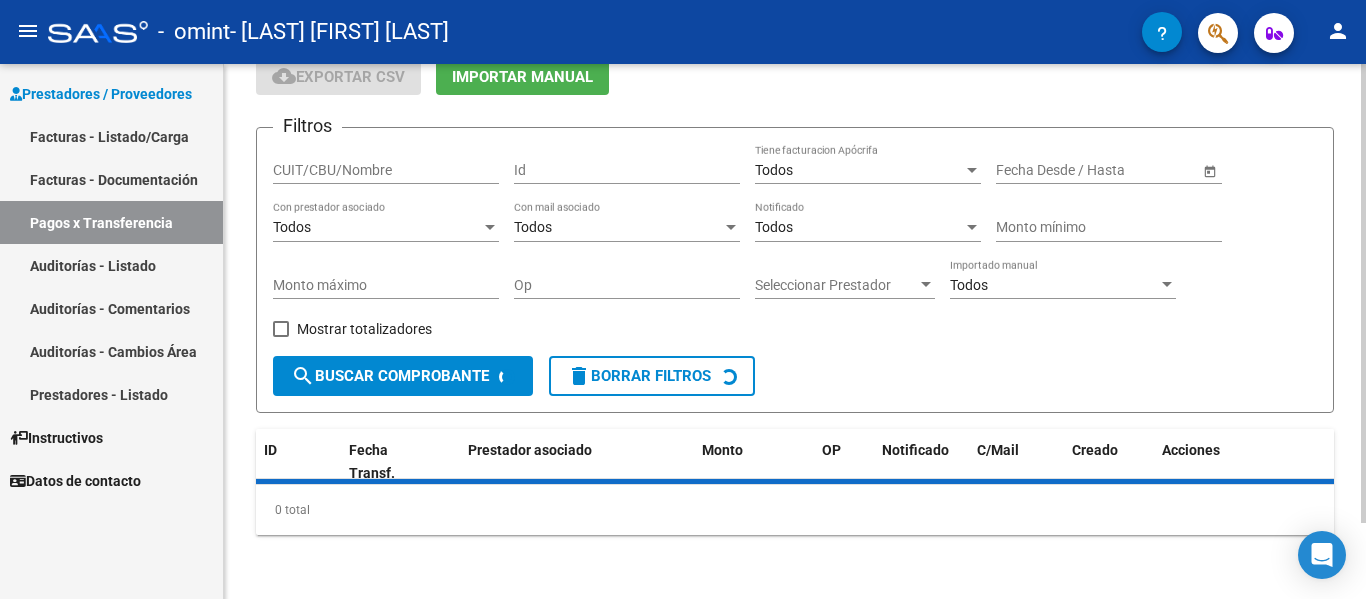 scroll, scrollTop: 134, scrollLeft: 0, axis: vertical 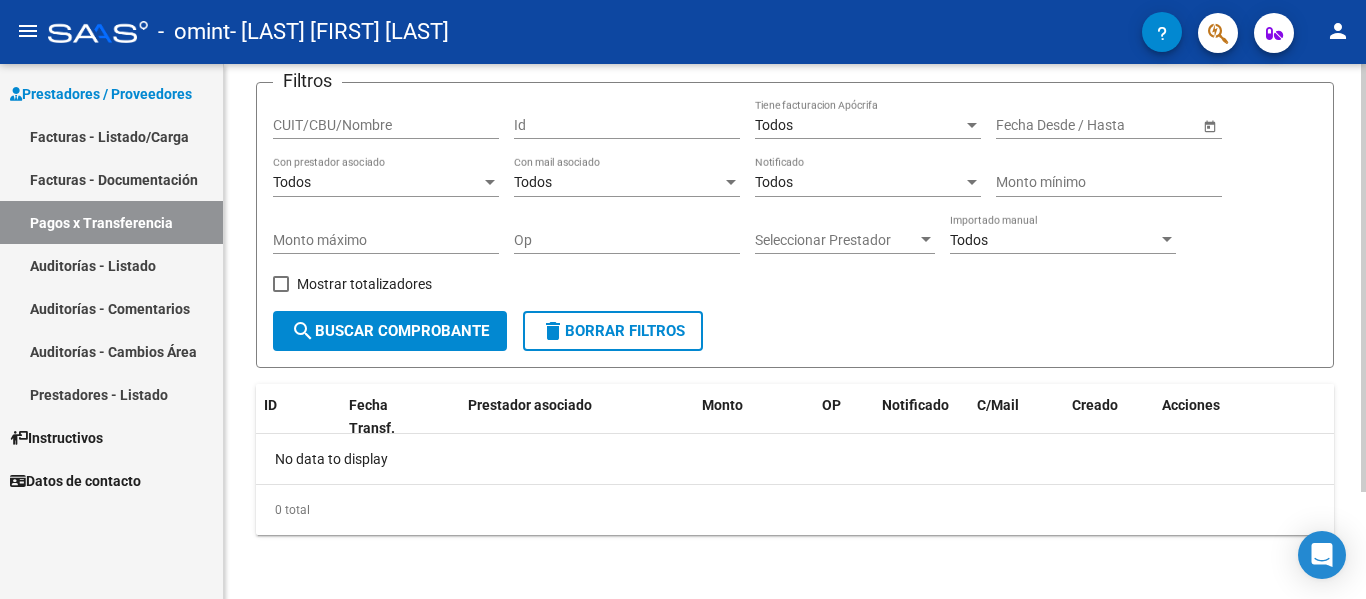 click on "search  Buscar Comprobante" 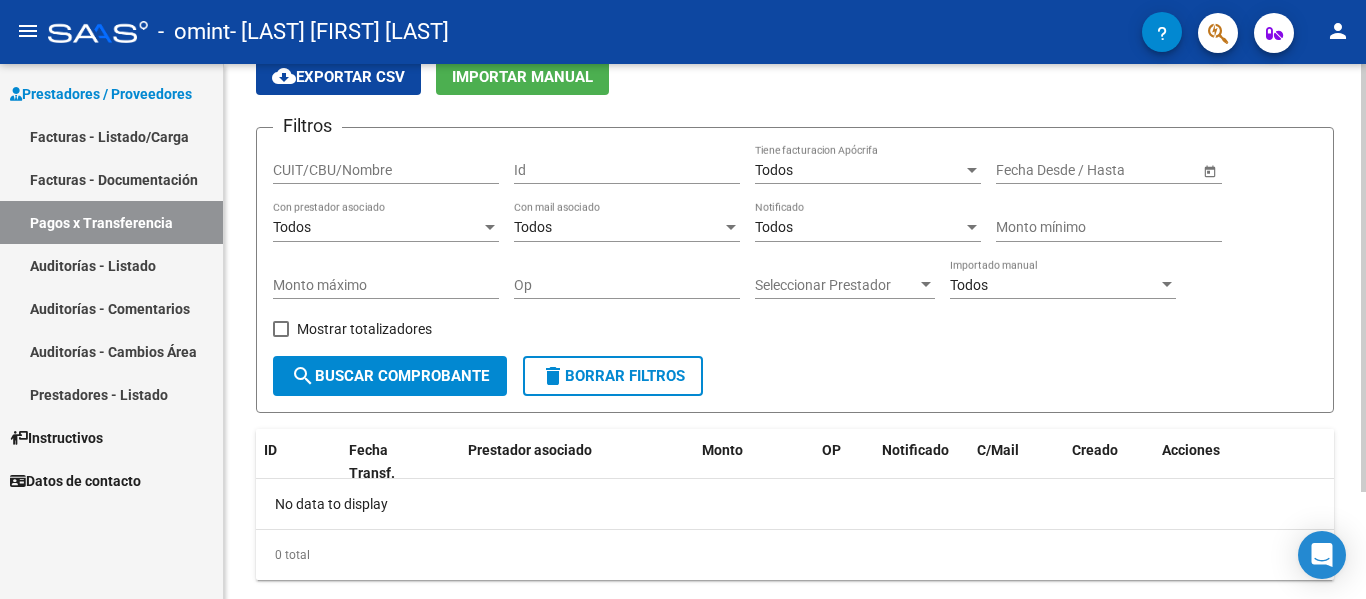 scroll, scrollTop: 134, scrollLeft: 0, axis: vertical 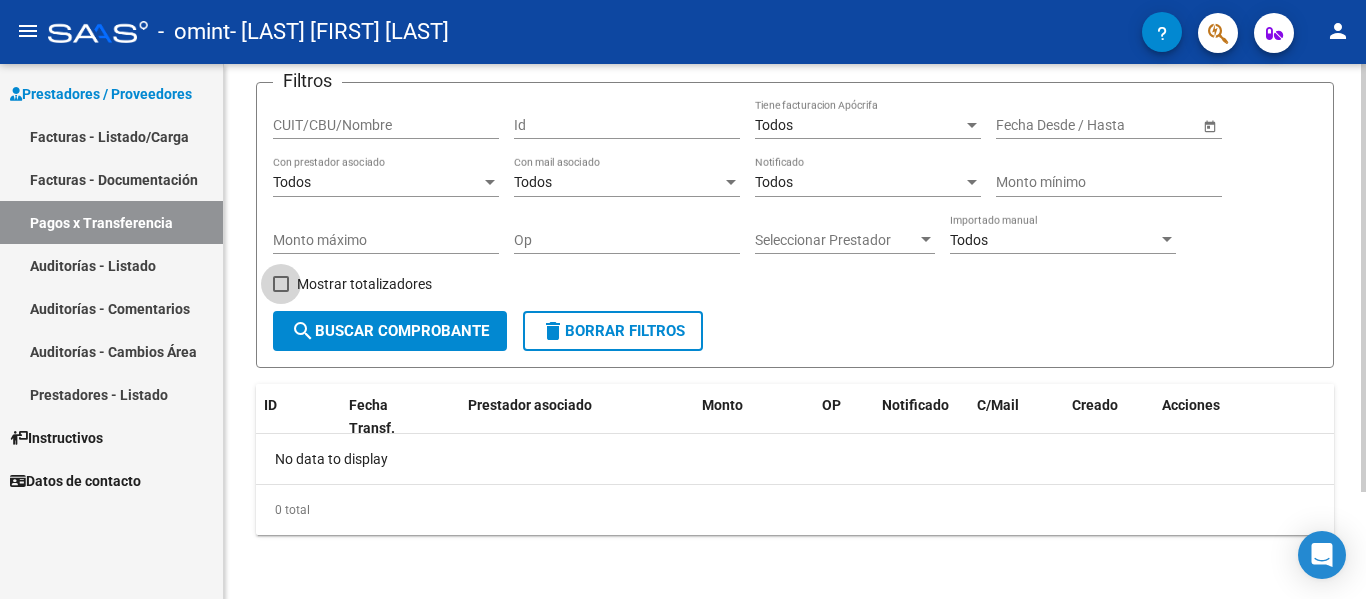 click at bounding box center [281, 284] 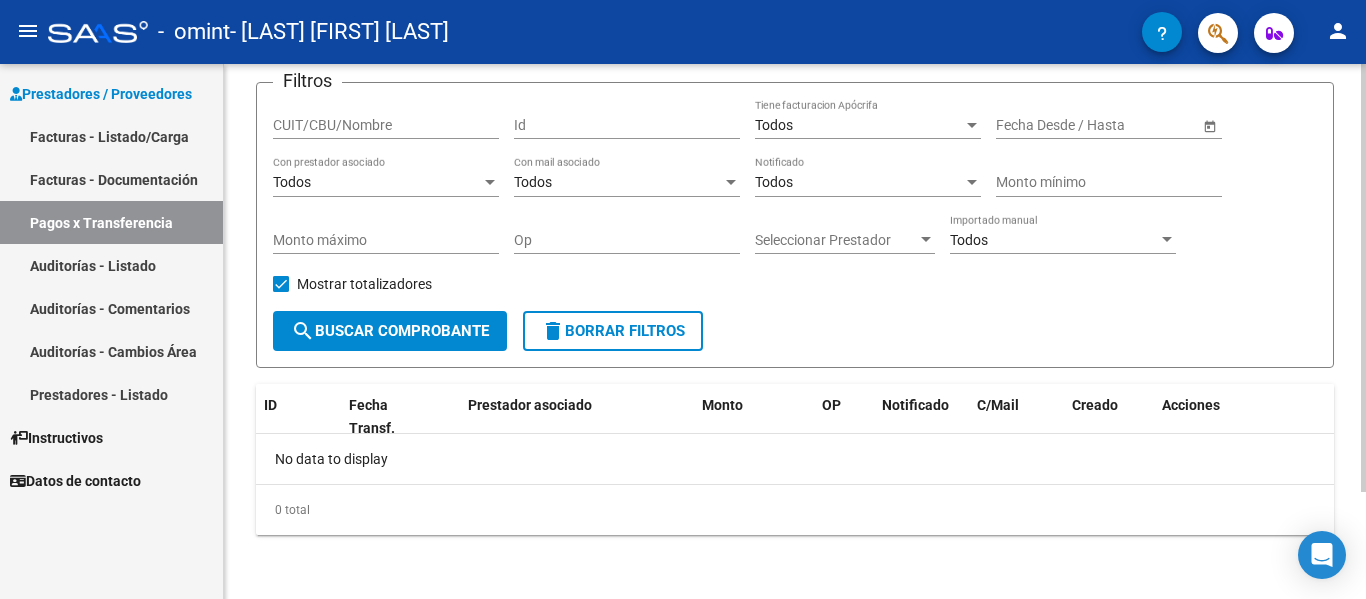 click on "search  Buscar Comprobante" 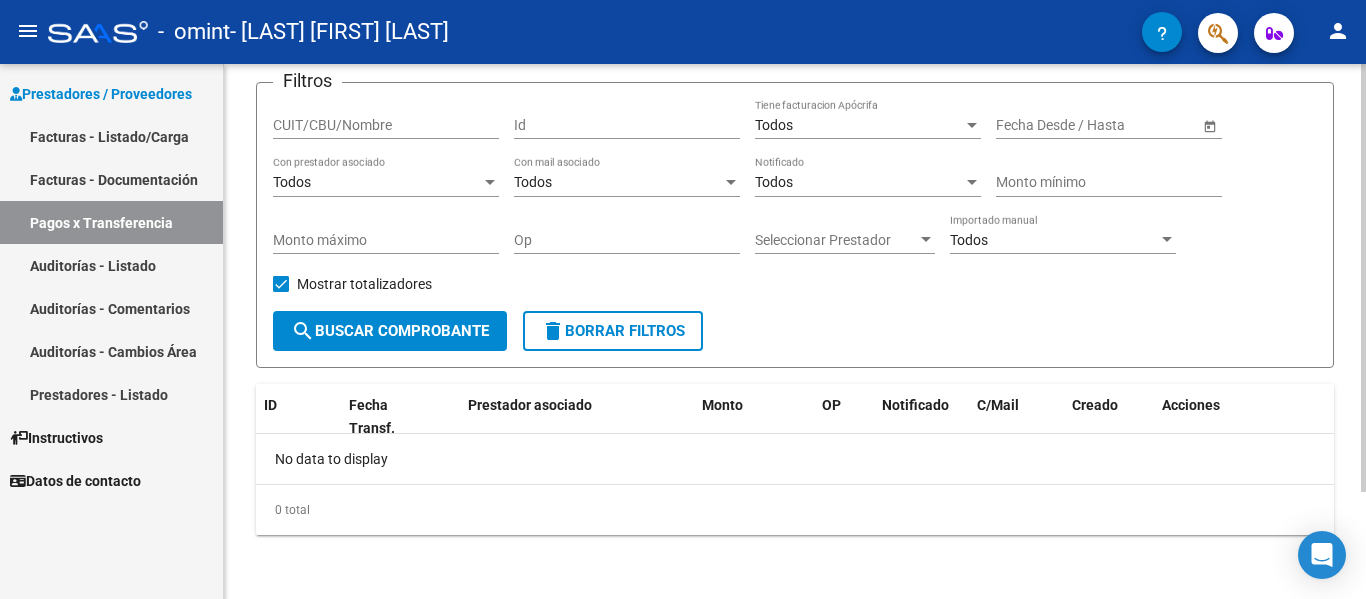 scroll, scrollTop: 0, scrollLeft: 0, axis: both 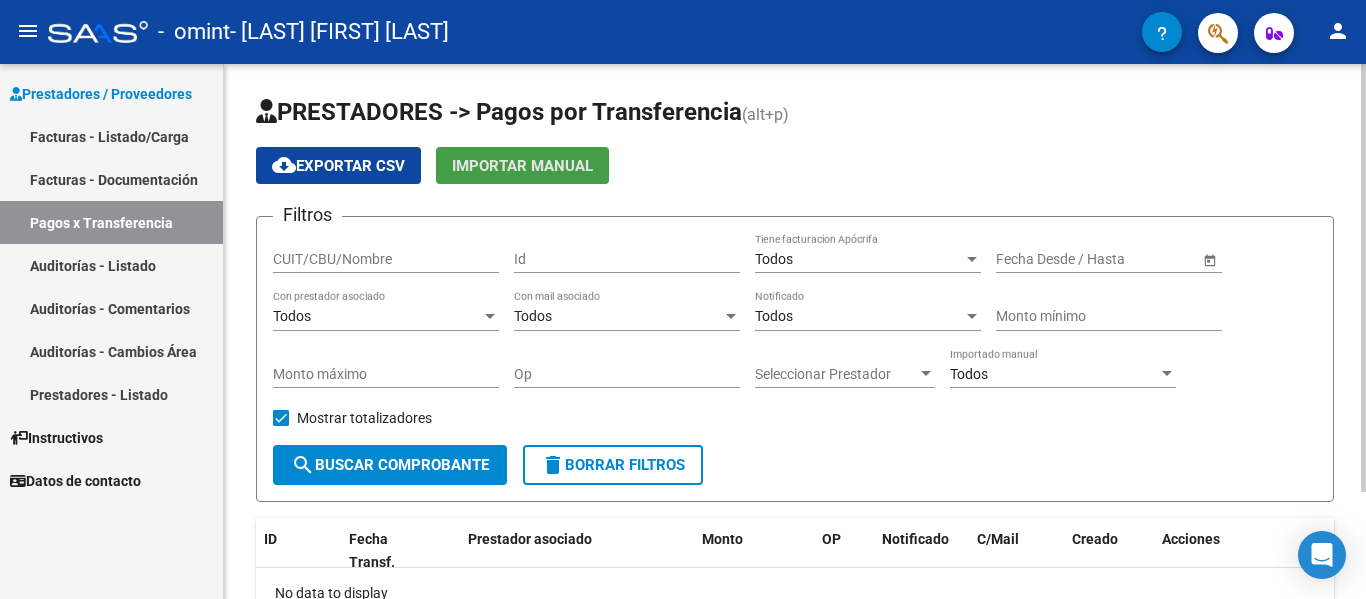 click on "Importar Manual" 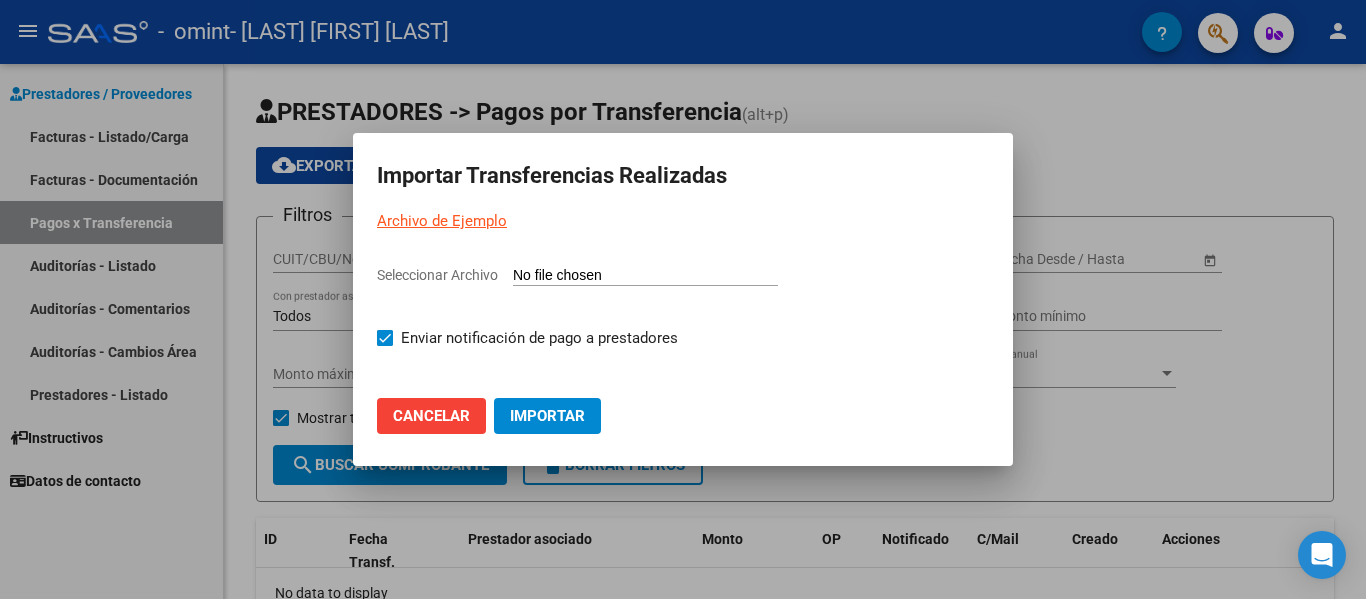 click on "Cancelar" 